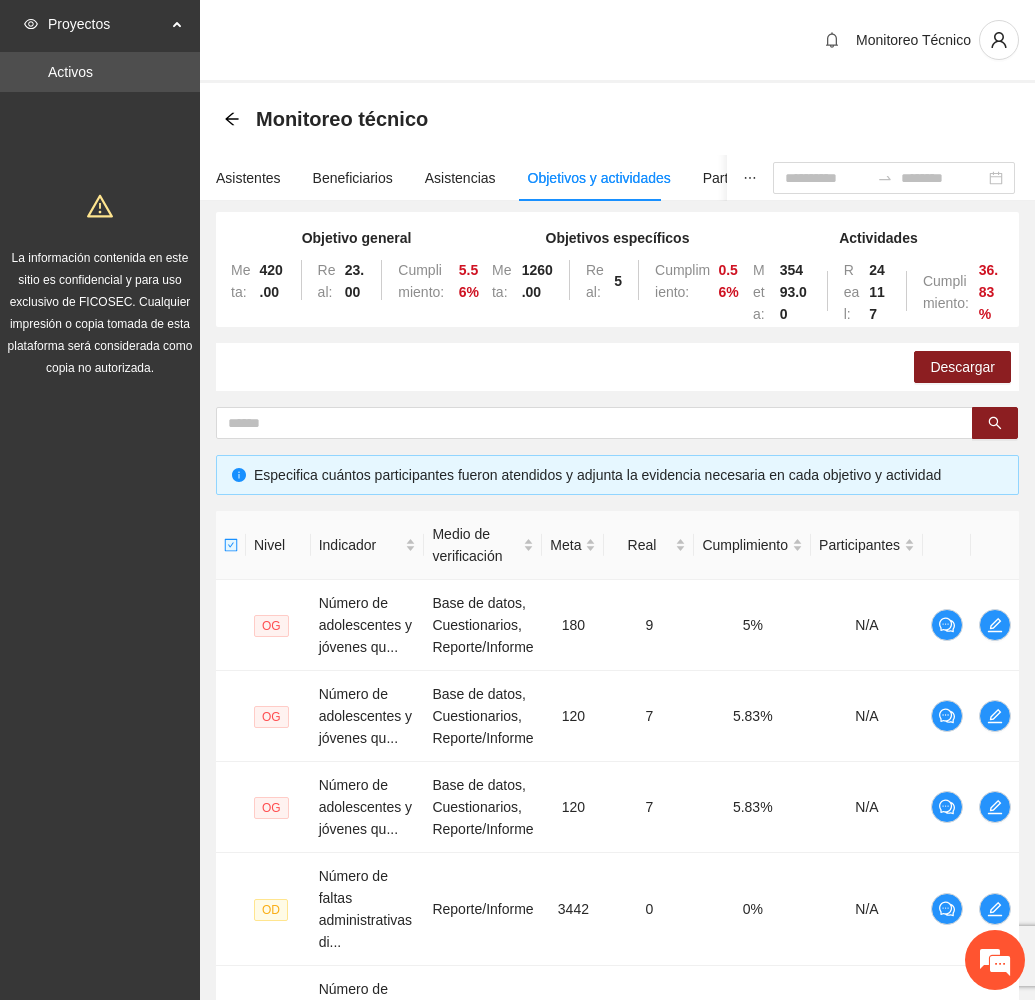 scroll, scrollTop: 732, scrollLeft: 0, axis: vertical 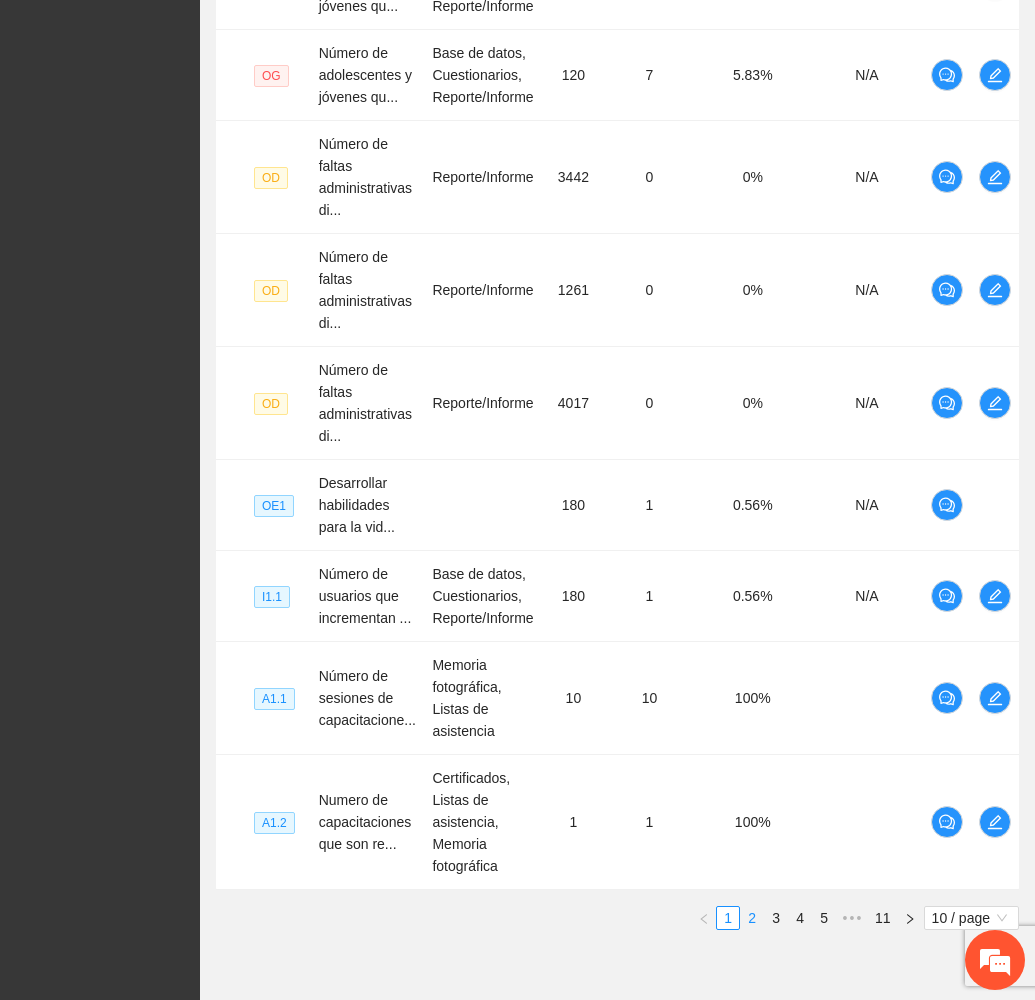 click on "2" at bounding box center (752, 918) 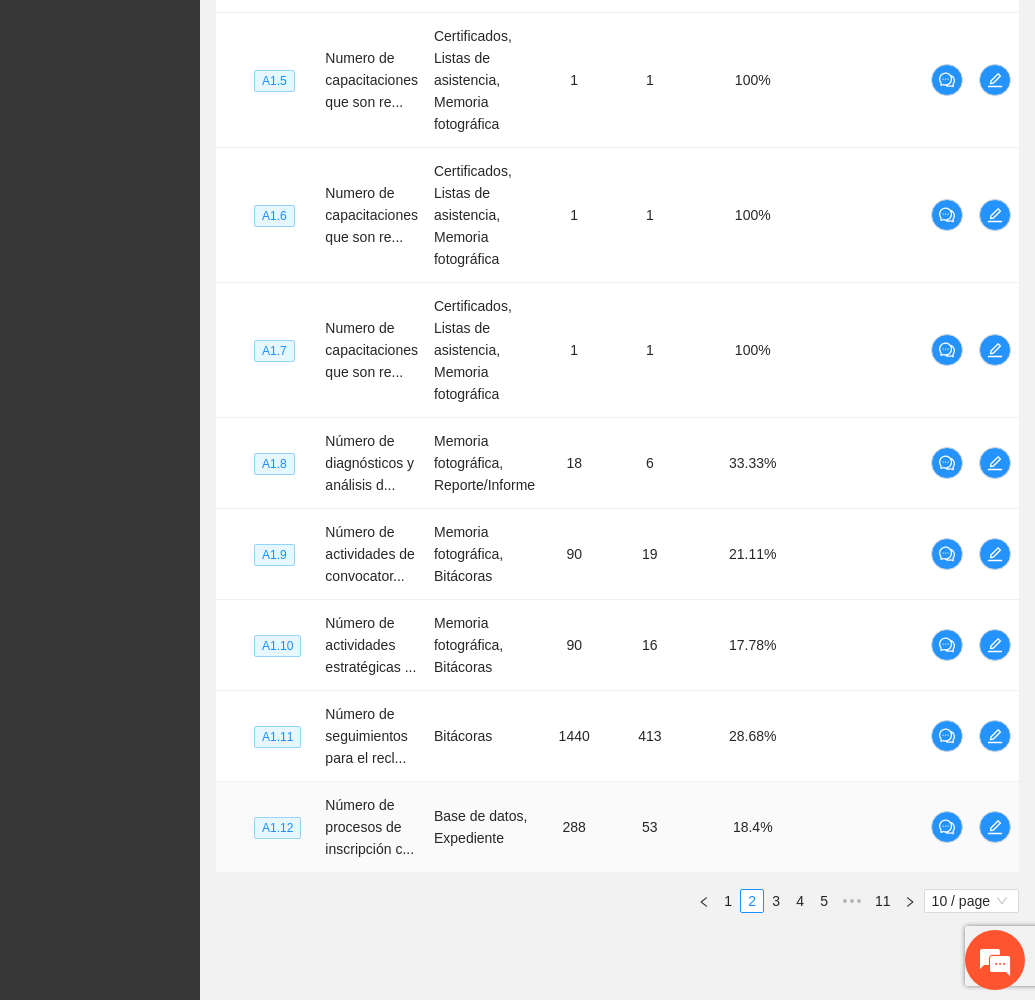 scroll, scrollTop: 907, scrollLeft: 0, axis: vertical 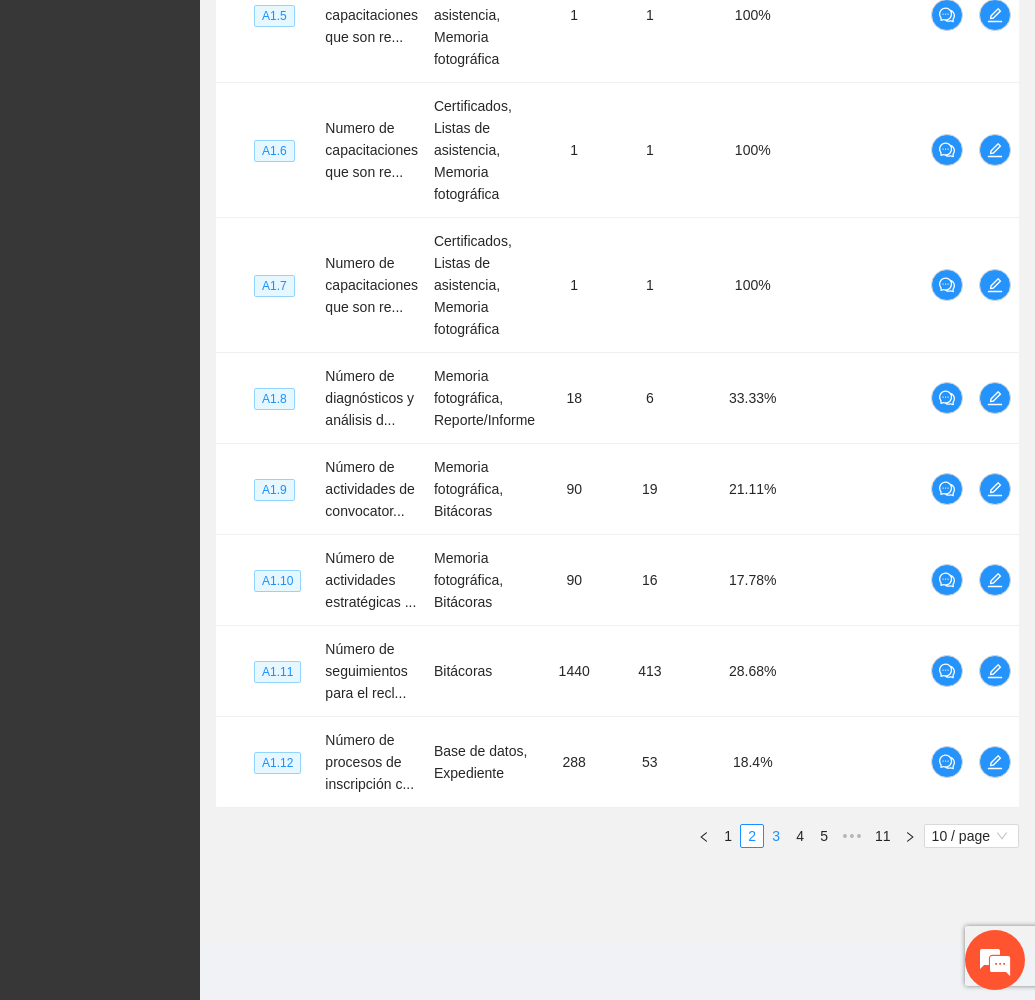 click on "3" at bounding box center [776, 836] 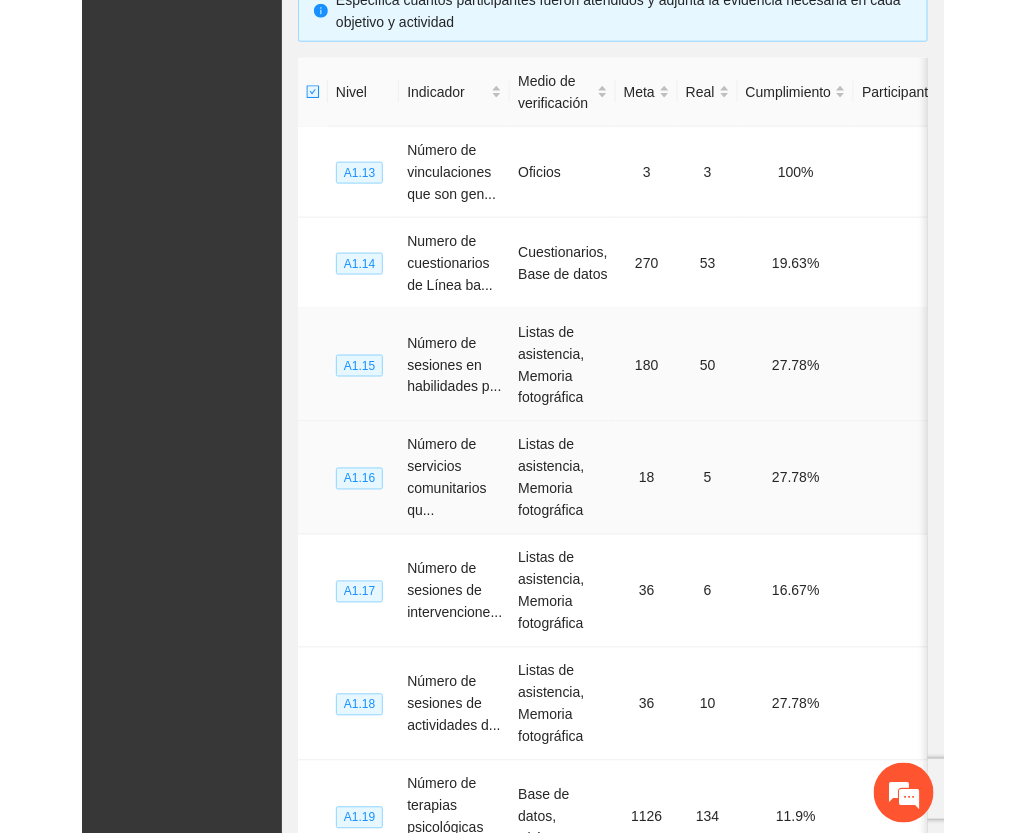 scroll, scrollTop: 500, scrollLeft: 0, axis: vertical 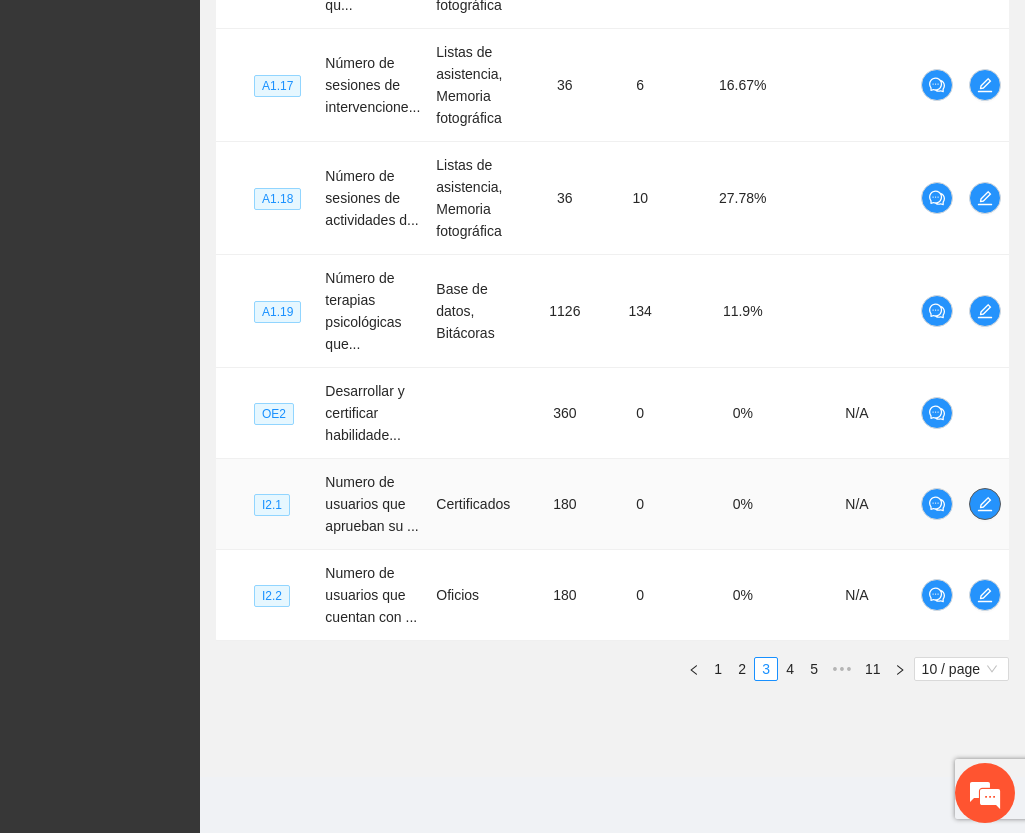 click 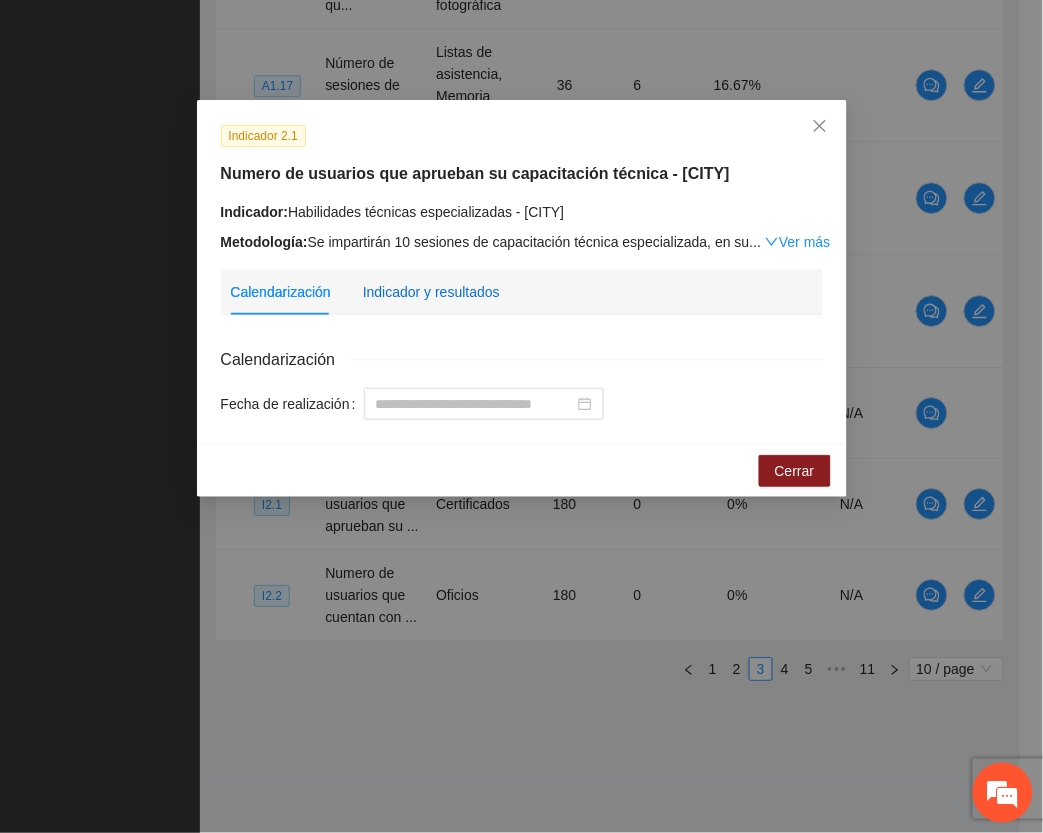 click on "Indicador y resultados" at bounding box center [431, 292] 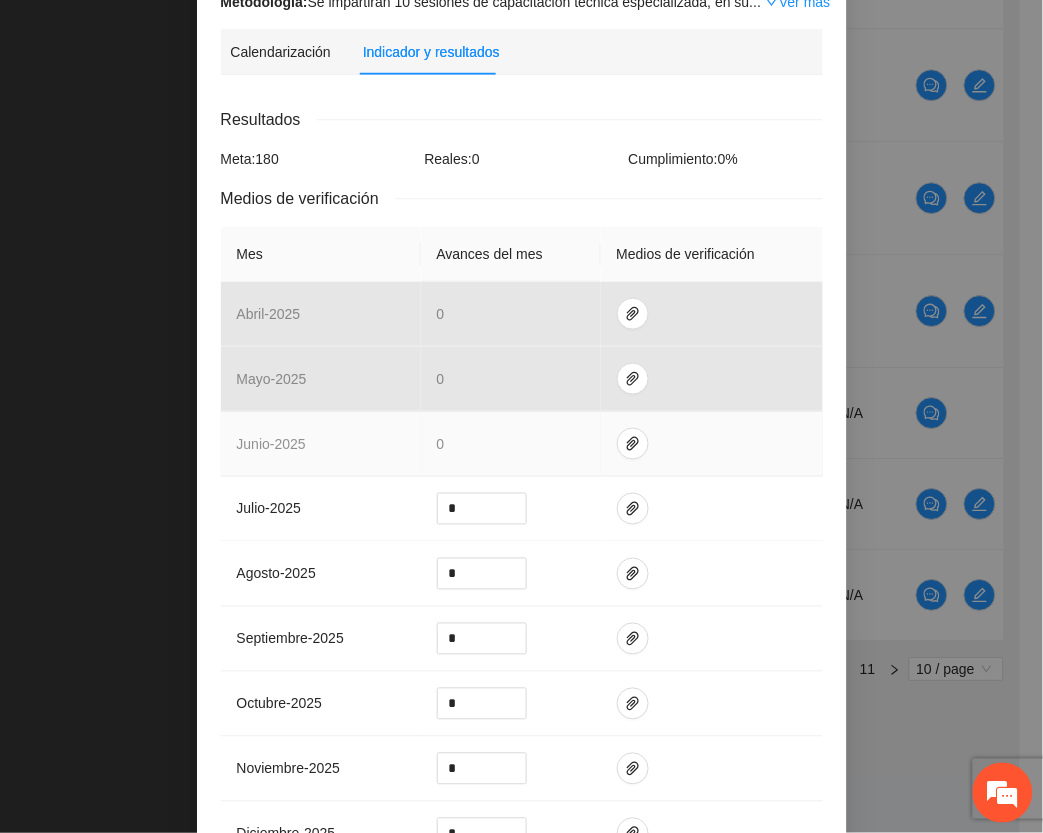 scroll, scrollTop: 250, scrollLeft: 0, axis: vertical 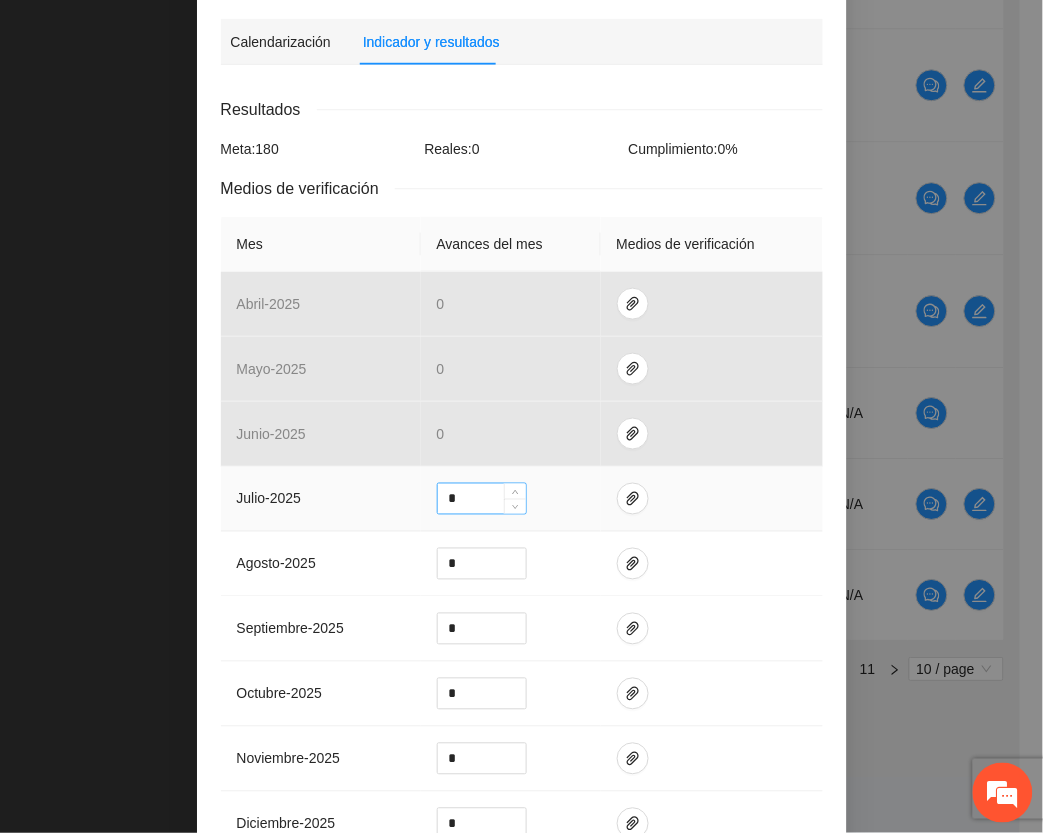 click on "*" at bounding box center (482, 499) 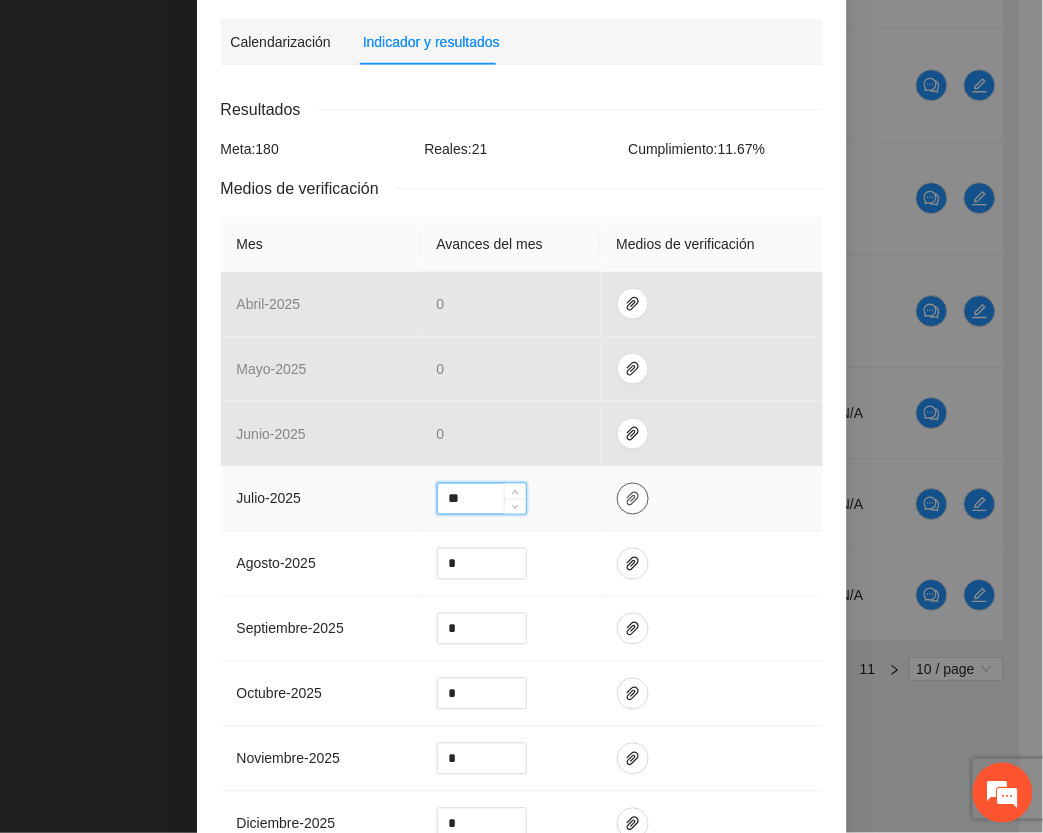 type on "**" 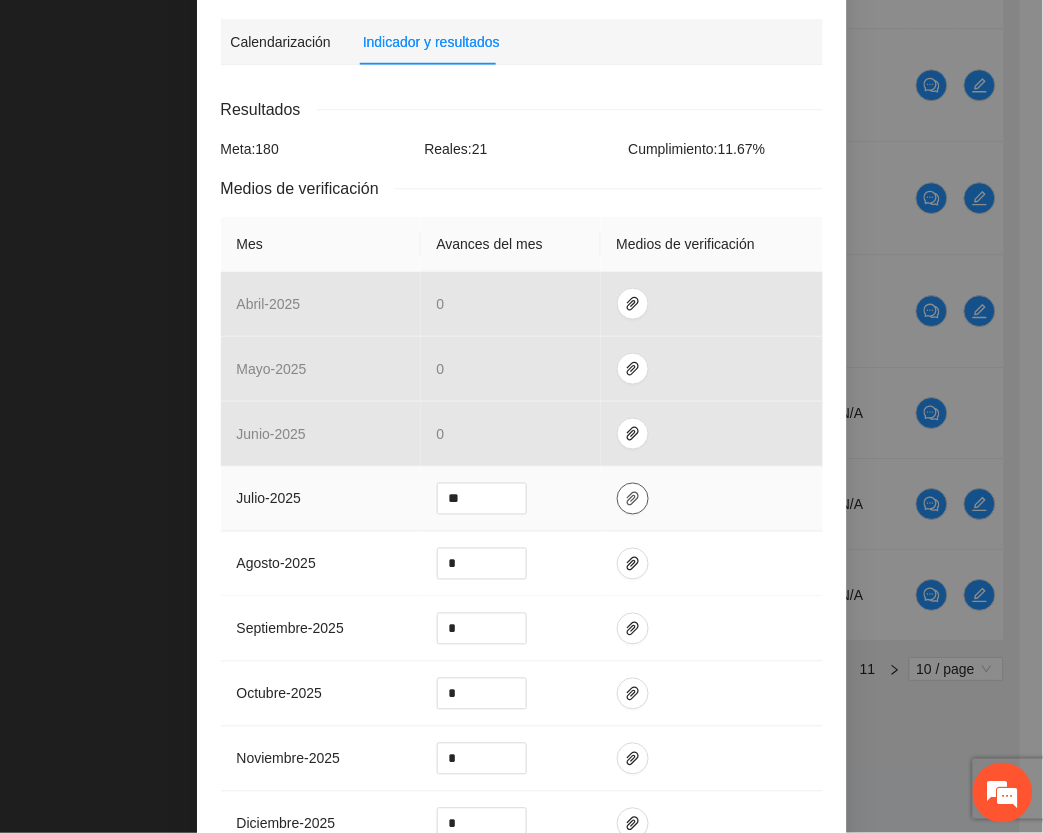 click 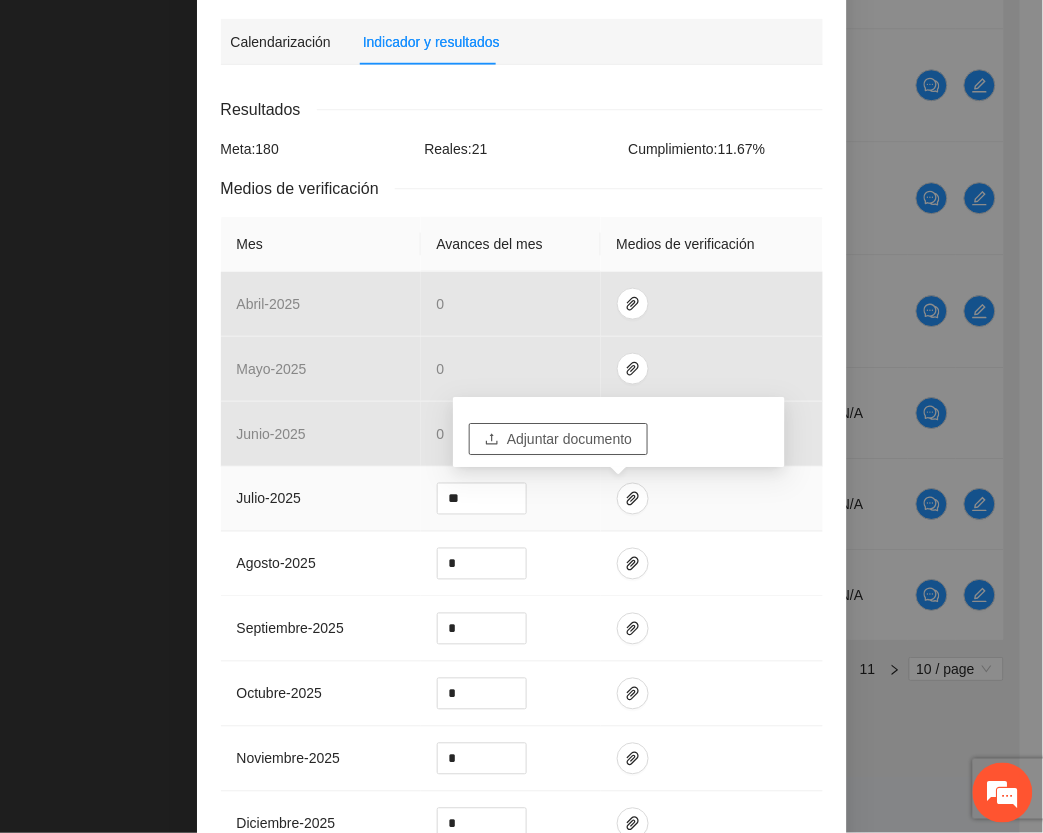 click on "Adjuntar documento" at bounding box center (569, 439) 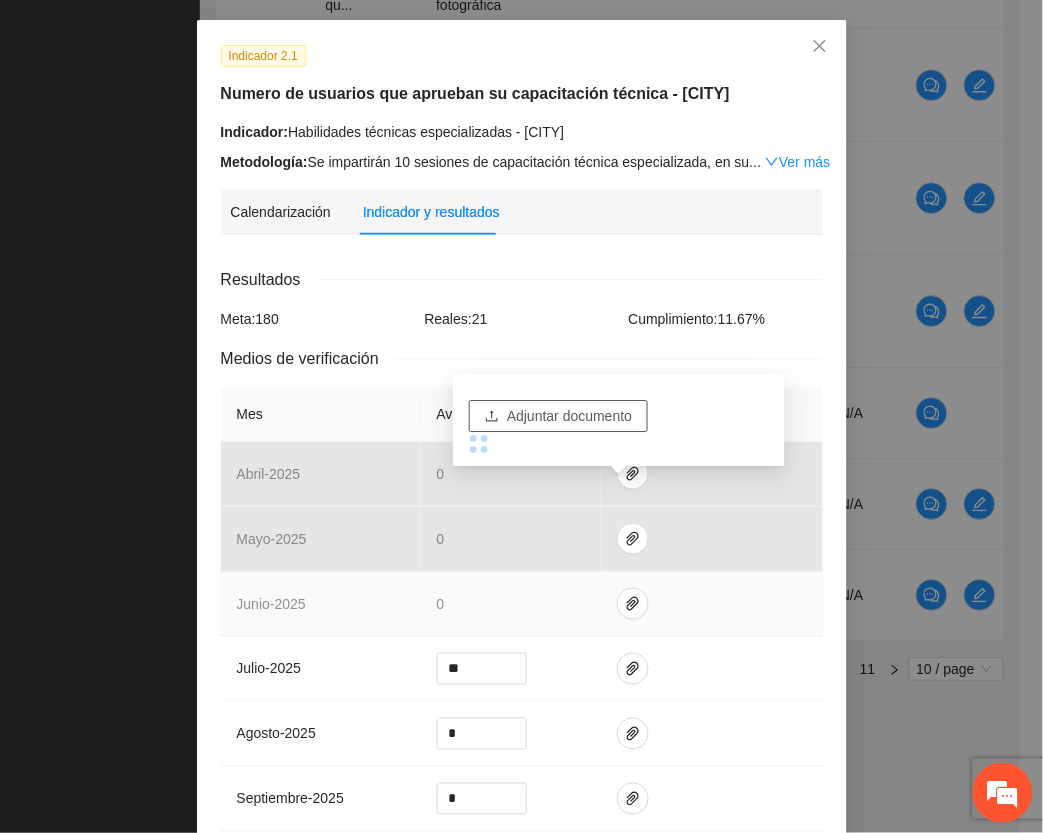 scroll, scrollTop: 0, scrollLeft: 0, axis: both 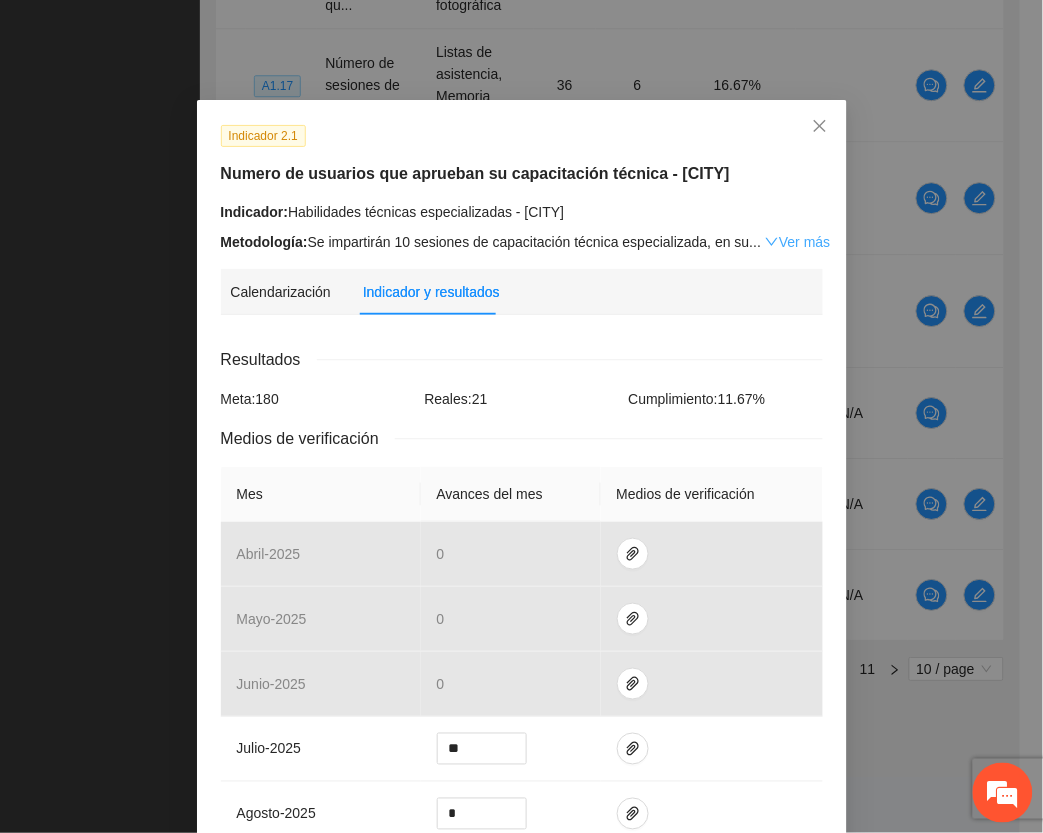 click on "Ver más" at bounding box center (797, 242) 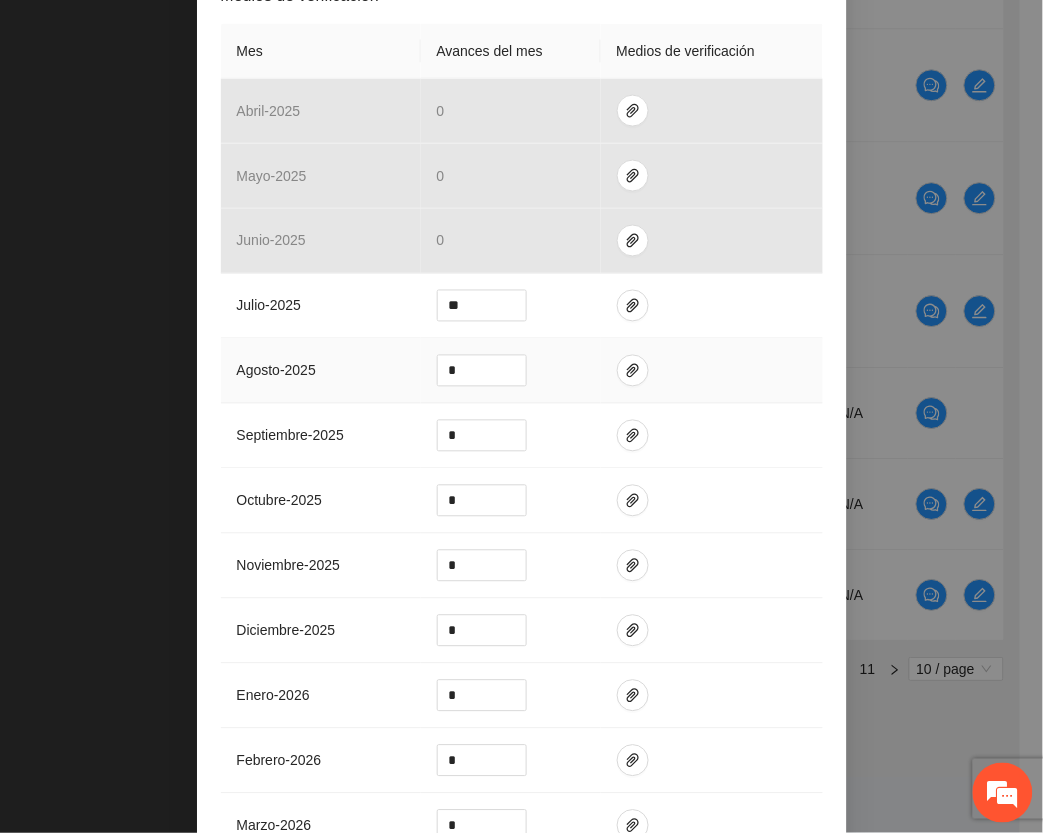 scroll, scrollTop: 500, scrollLeft: 0, axis: vertical 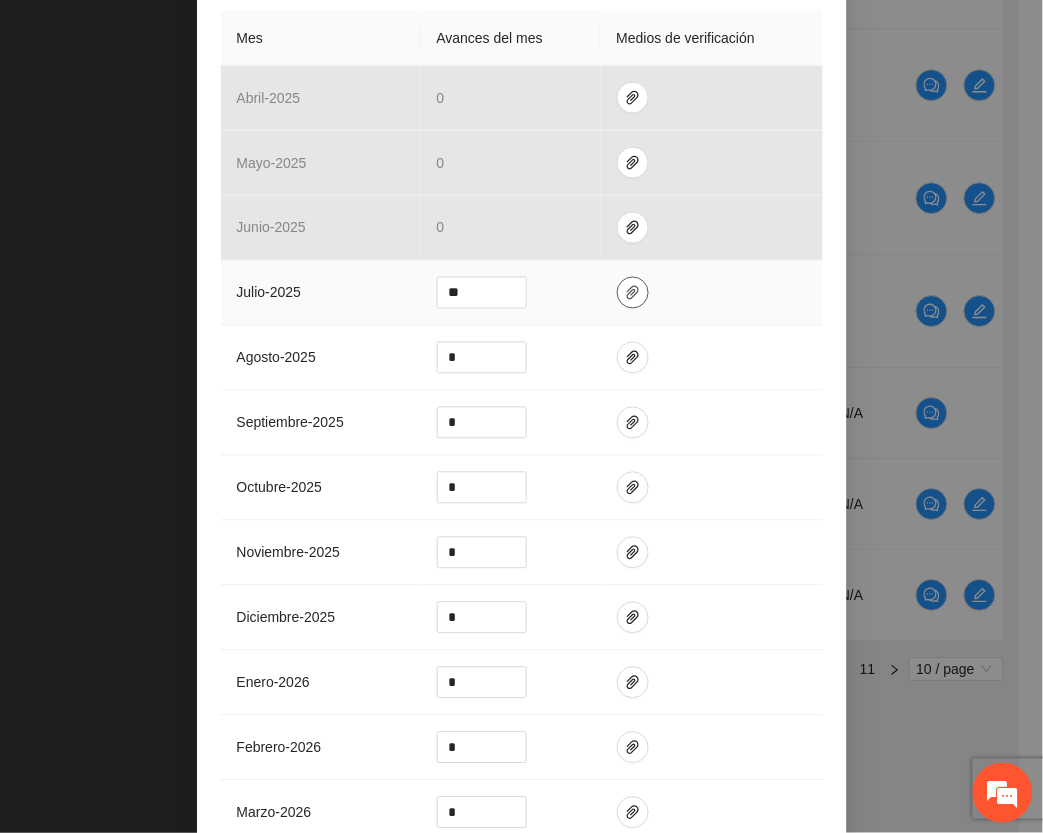 click 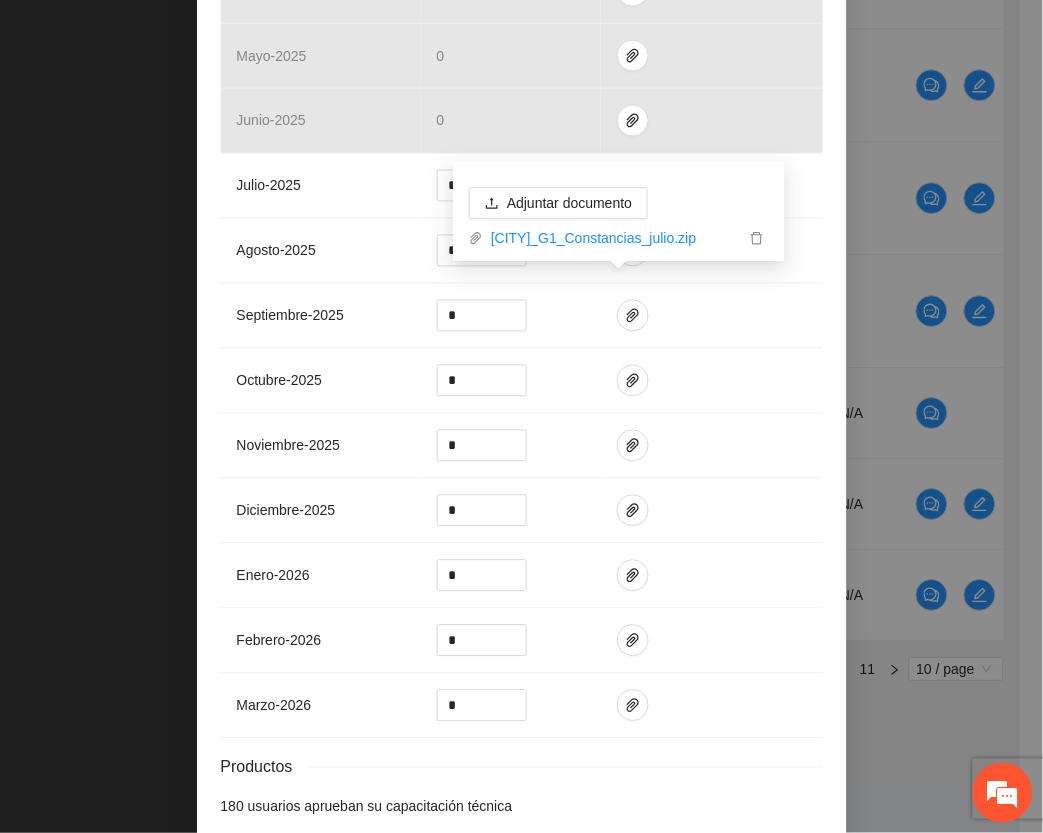 scroll, scrollTop: 713, scrollLeft: 0, axis: vertical 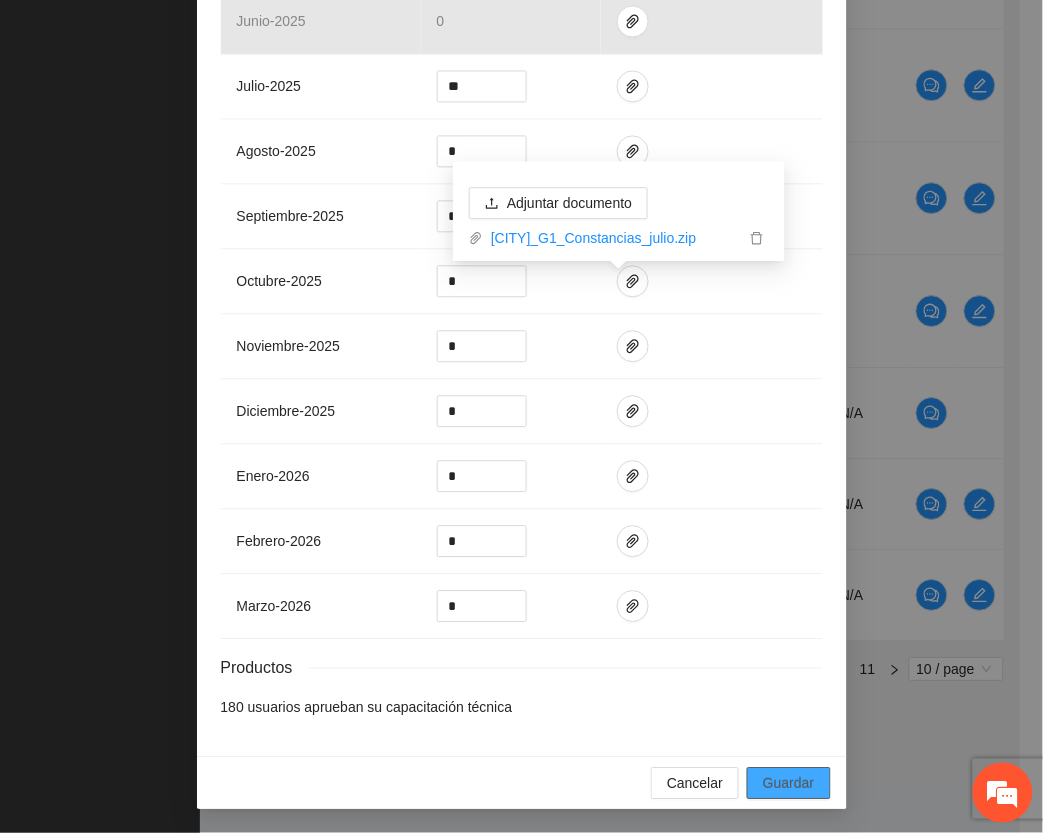 click on "Guardar" at bounding box center [788, 783] 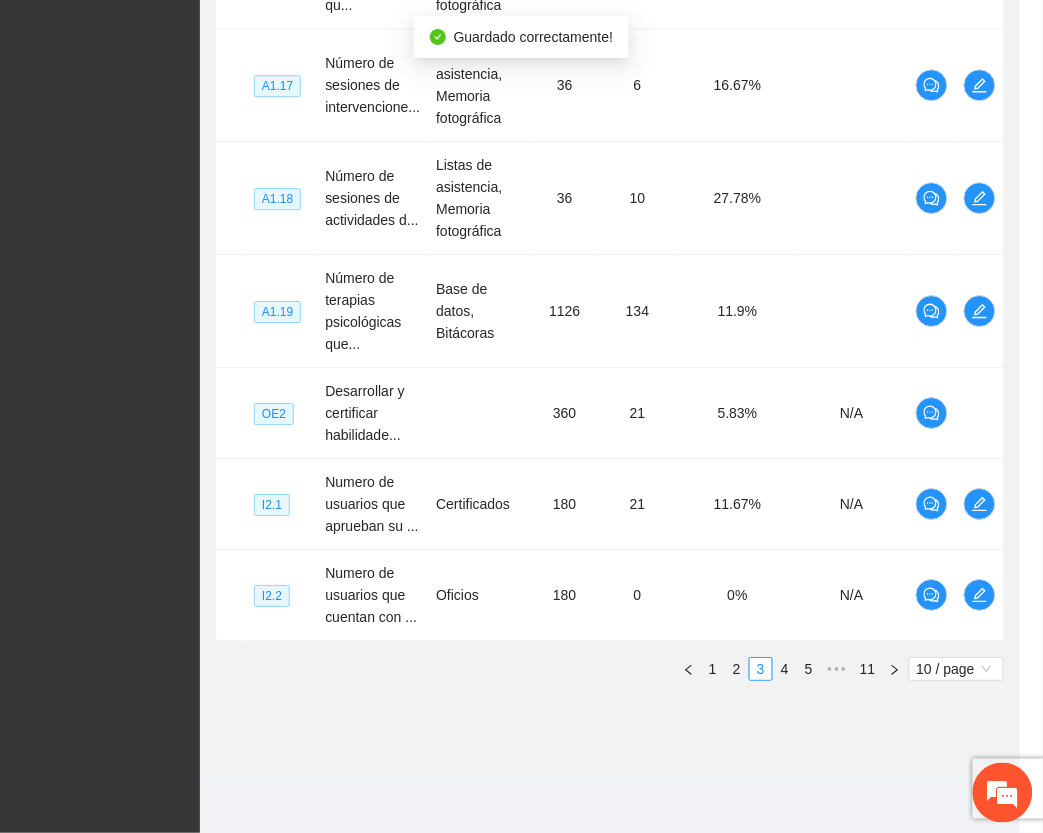 scroll, scrollTop: 613, scrollLeft: 0, axis: vertical 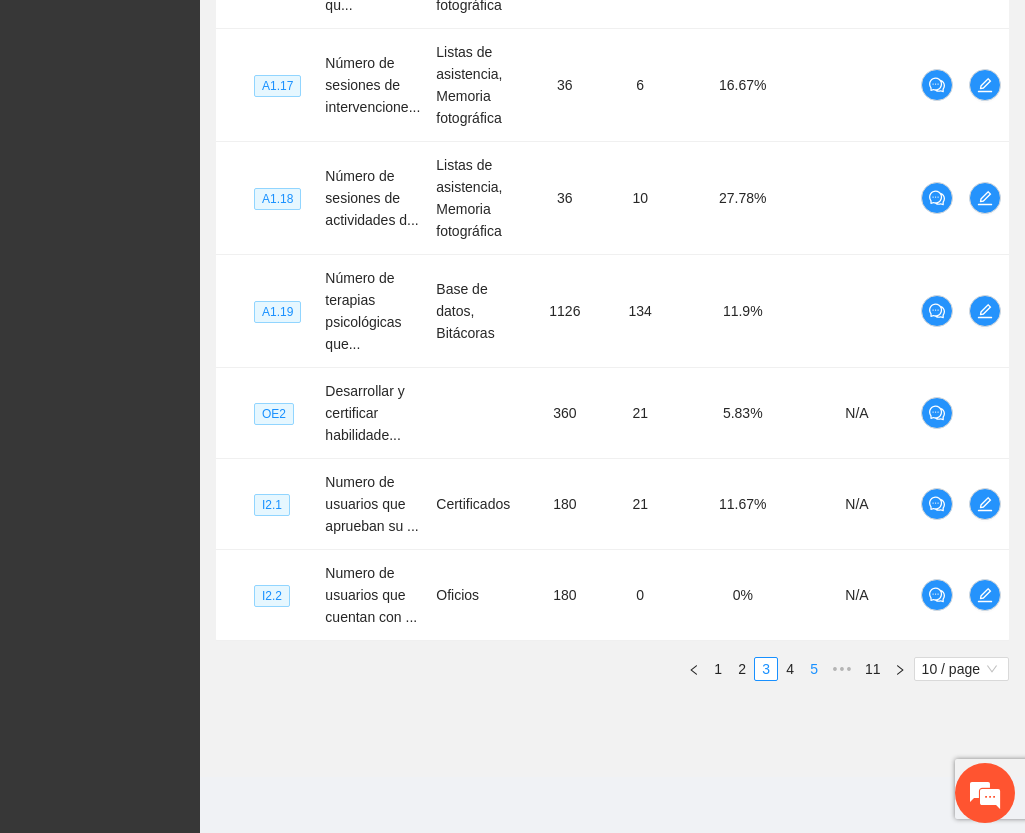 click on "5" at bounding box center (814, 669) 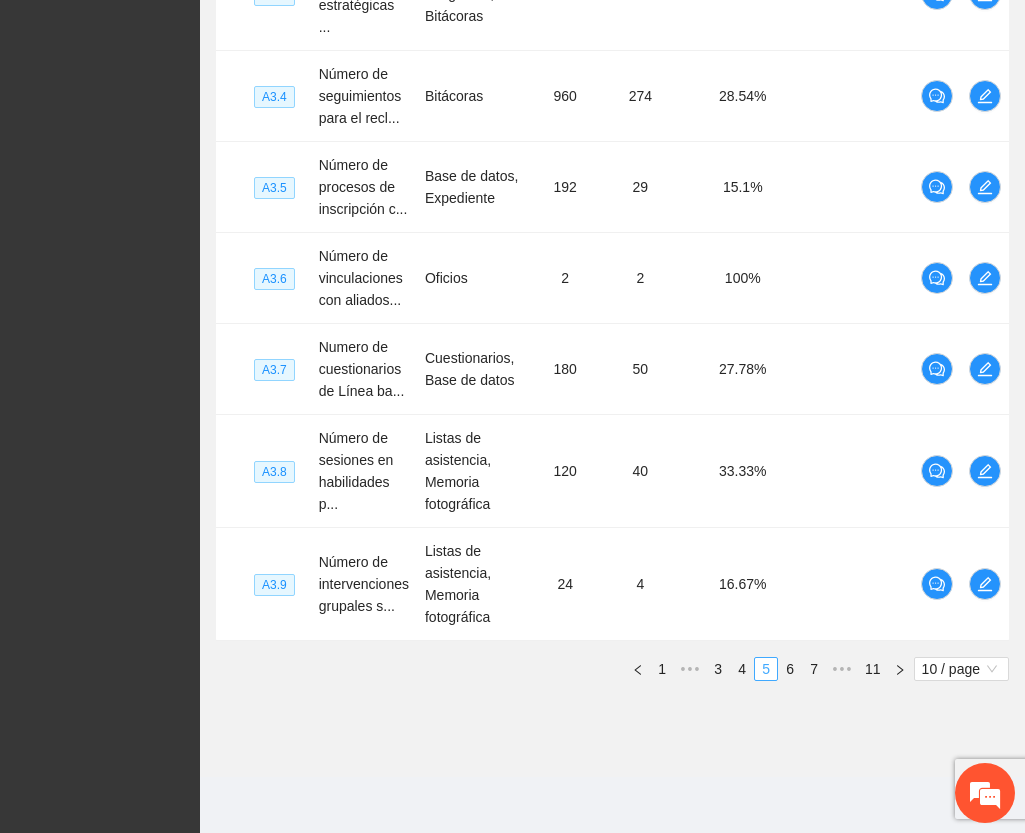 scroll, scrollTop: 916, scrollLeft: 0, axis: vertical 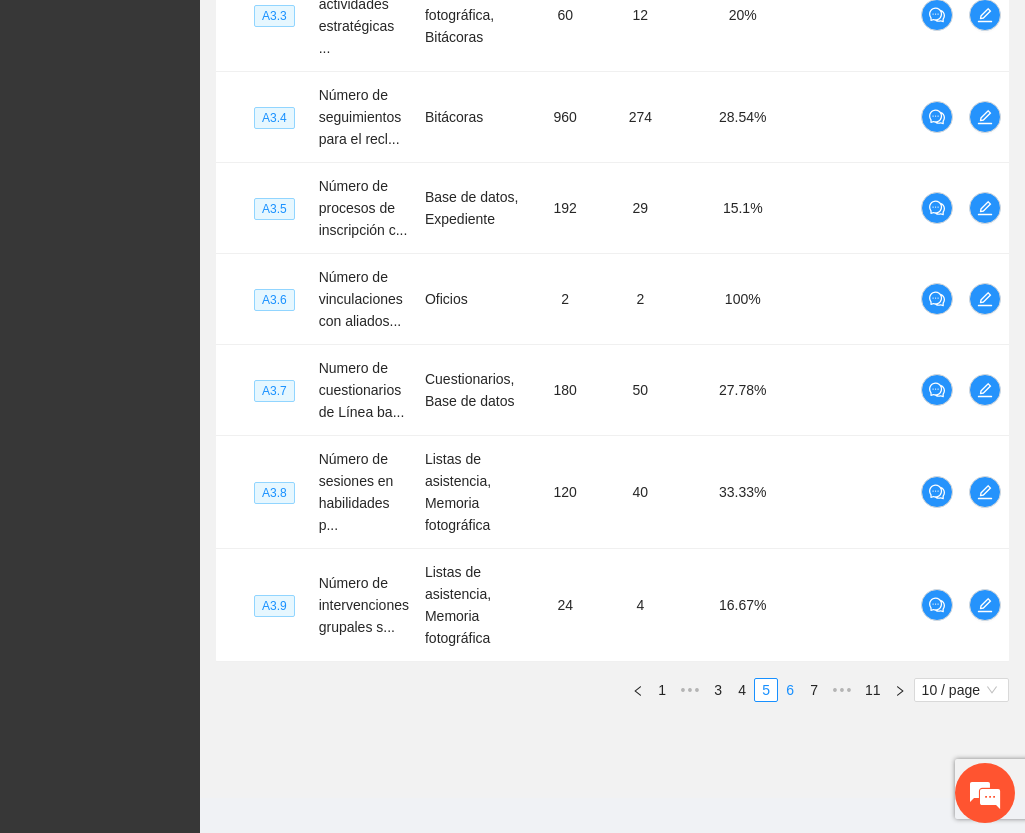 click on "6" at bounding box center (790, 690) 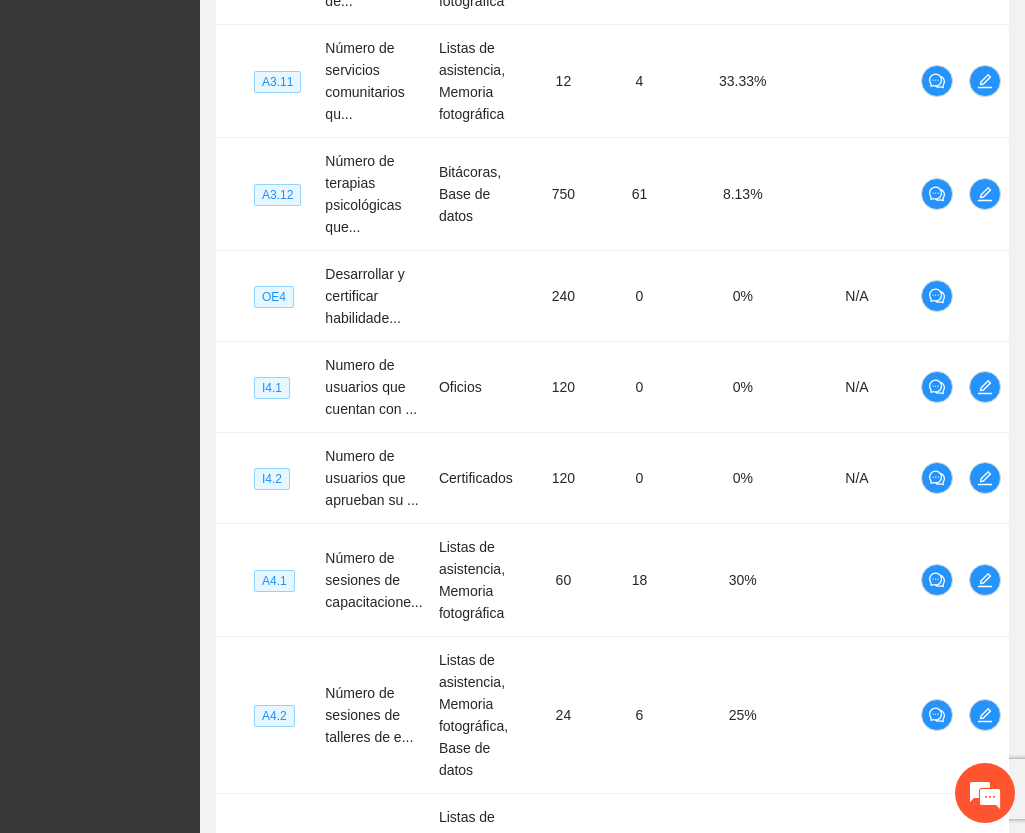 scroll, scrollTop: 666, scrollLeft: 0, axis: vertical 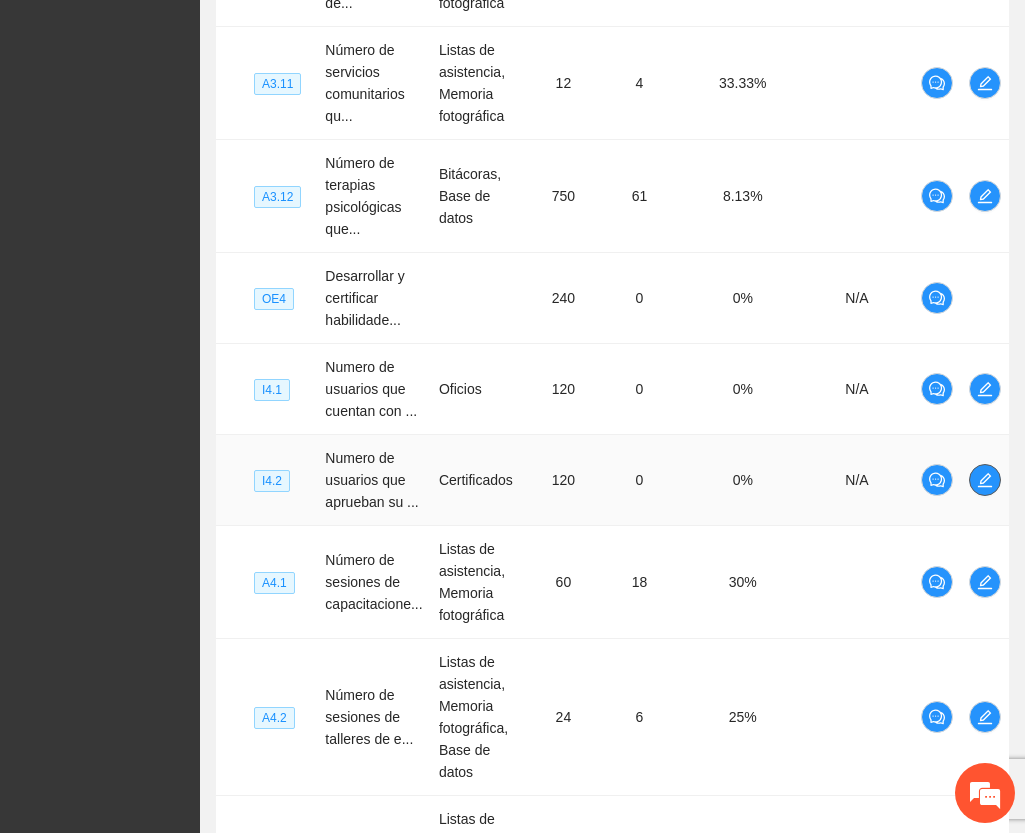 click 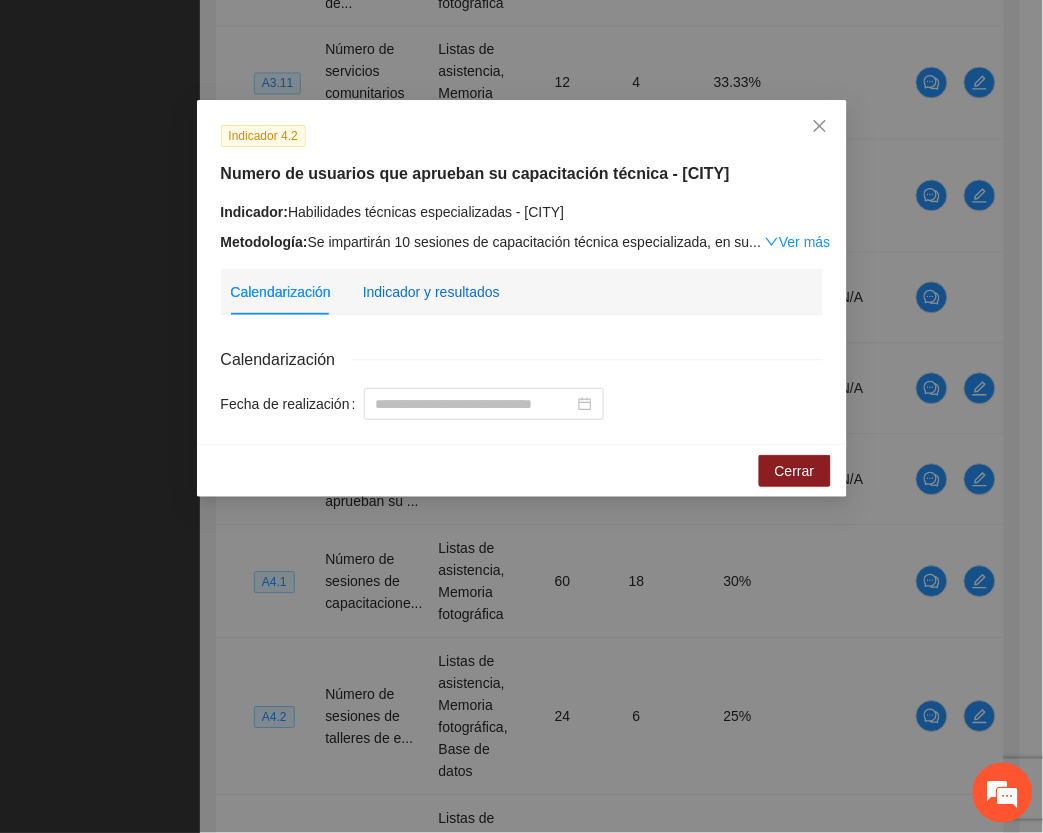 click on "Indicador y resultados" at bounding box center [431, 292] 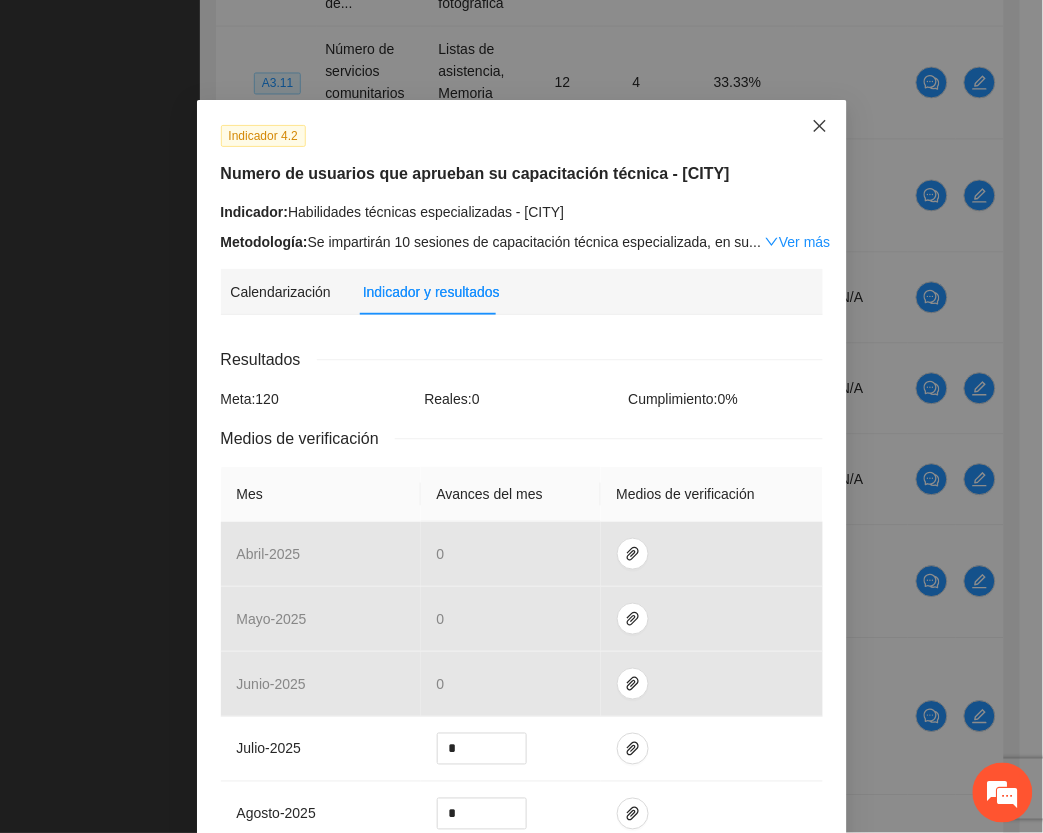 click 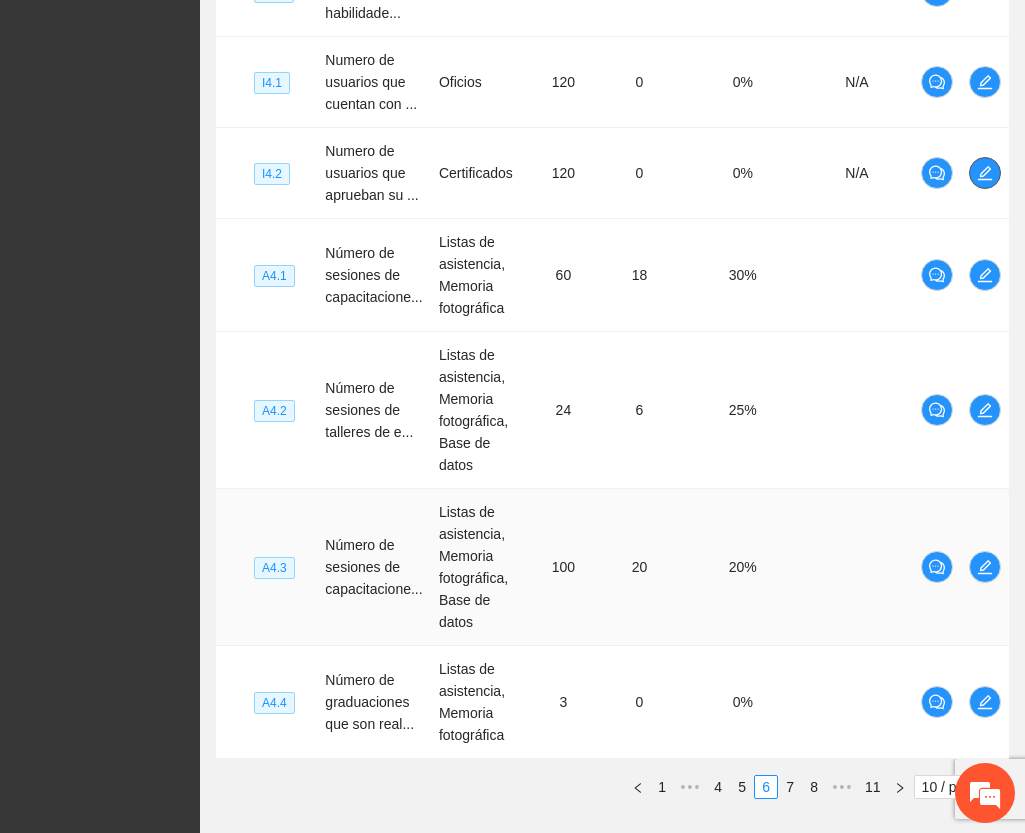 scroll, scrollTop: 1048, scrollLeft: 0, axis: vertical 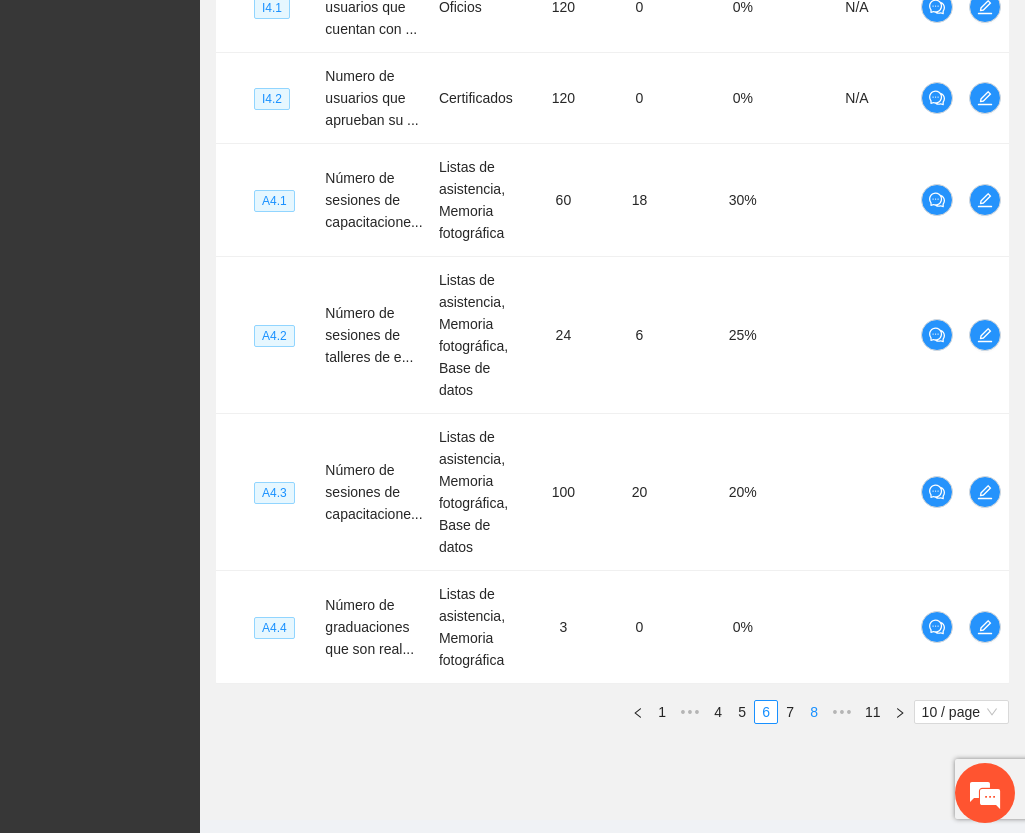 click on "8" at bounding box center (814, 712) 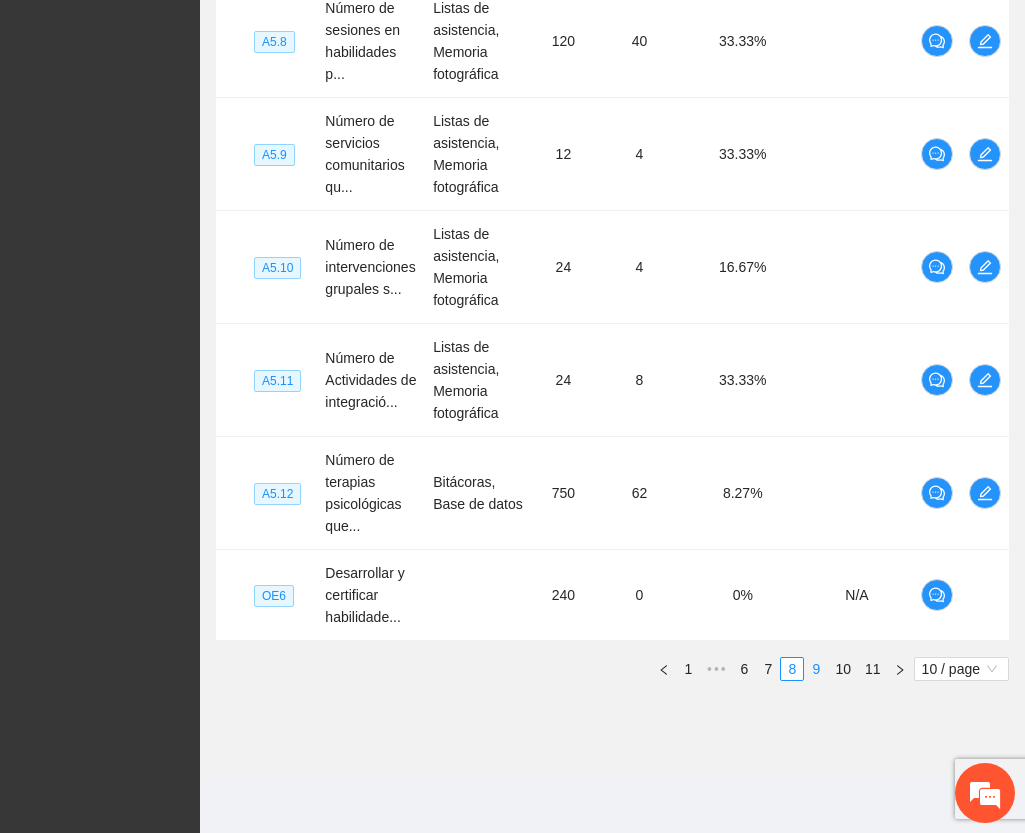 click on "9" at bounding box center (816, 669) 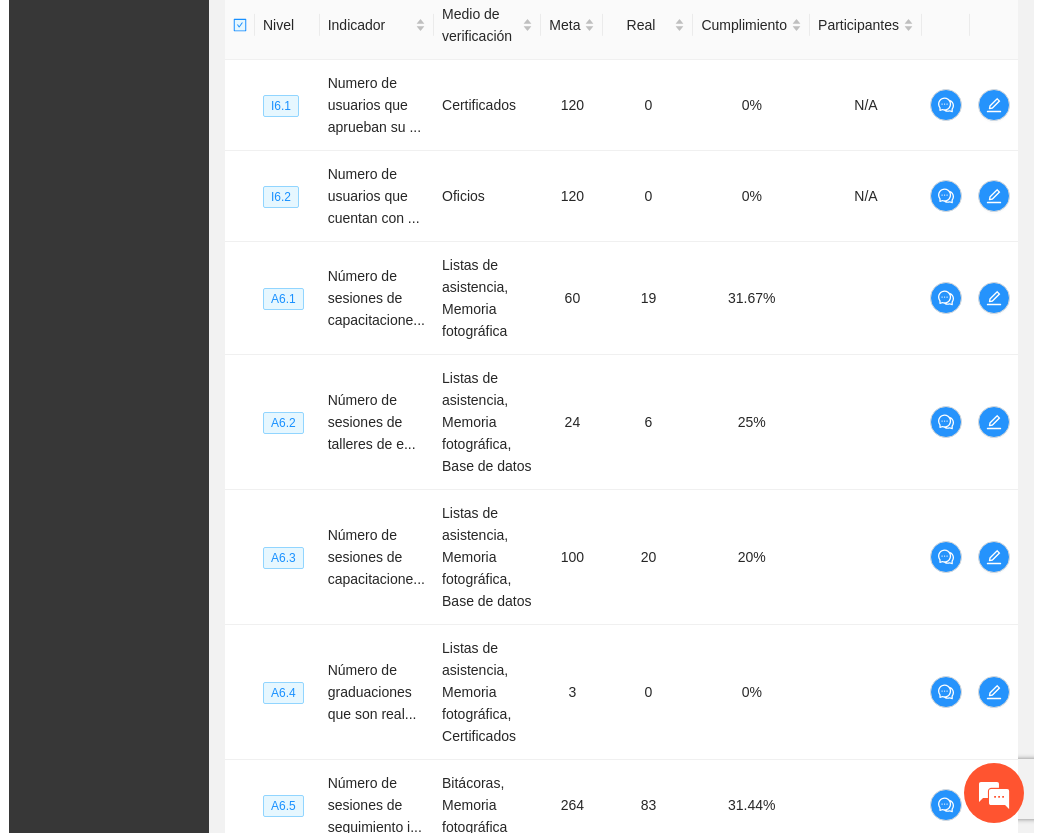 scroll, scrollTop: 461, scrollLeft: 0, axis: vertical 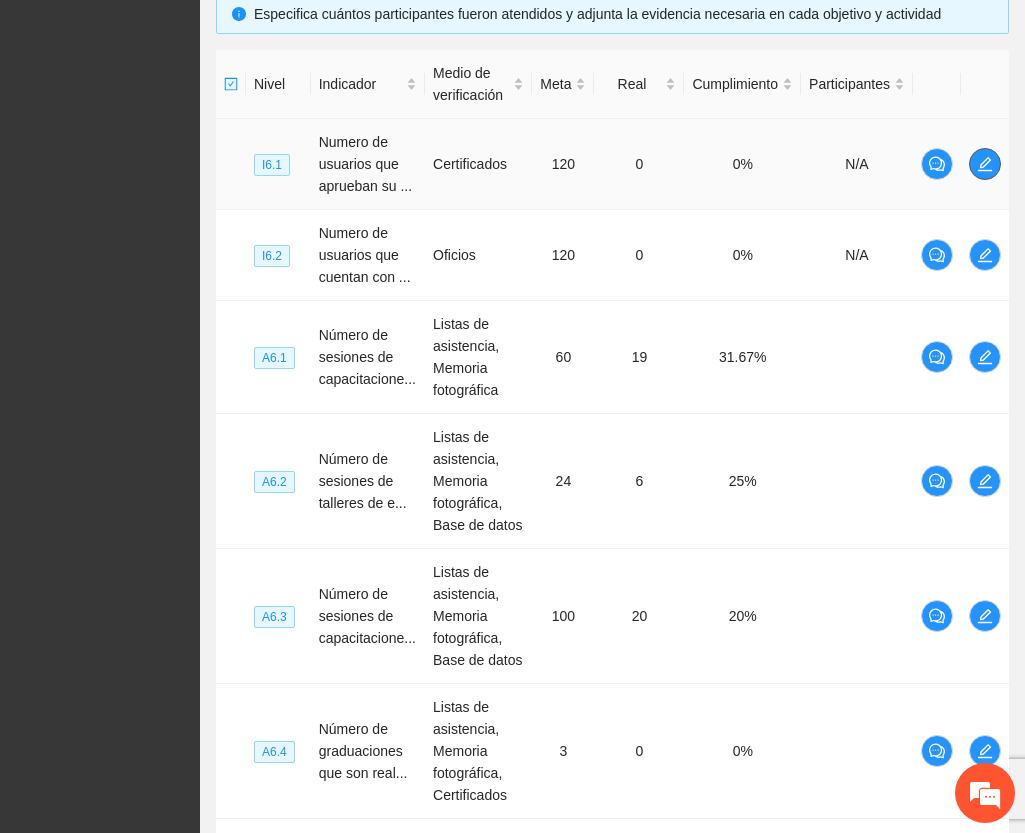 click 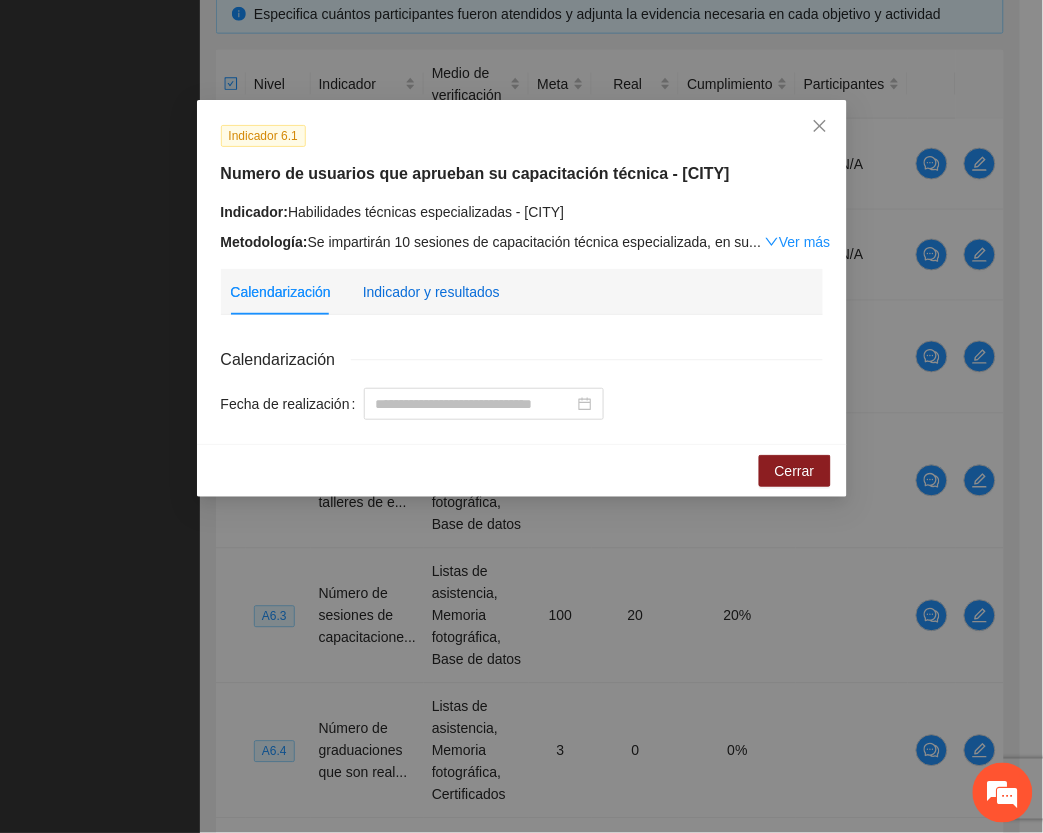 click on "Indicador y resultados" at bounding box center (431, 292) 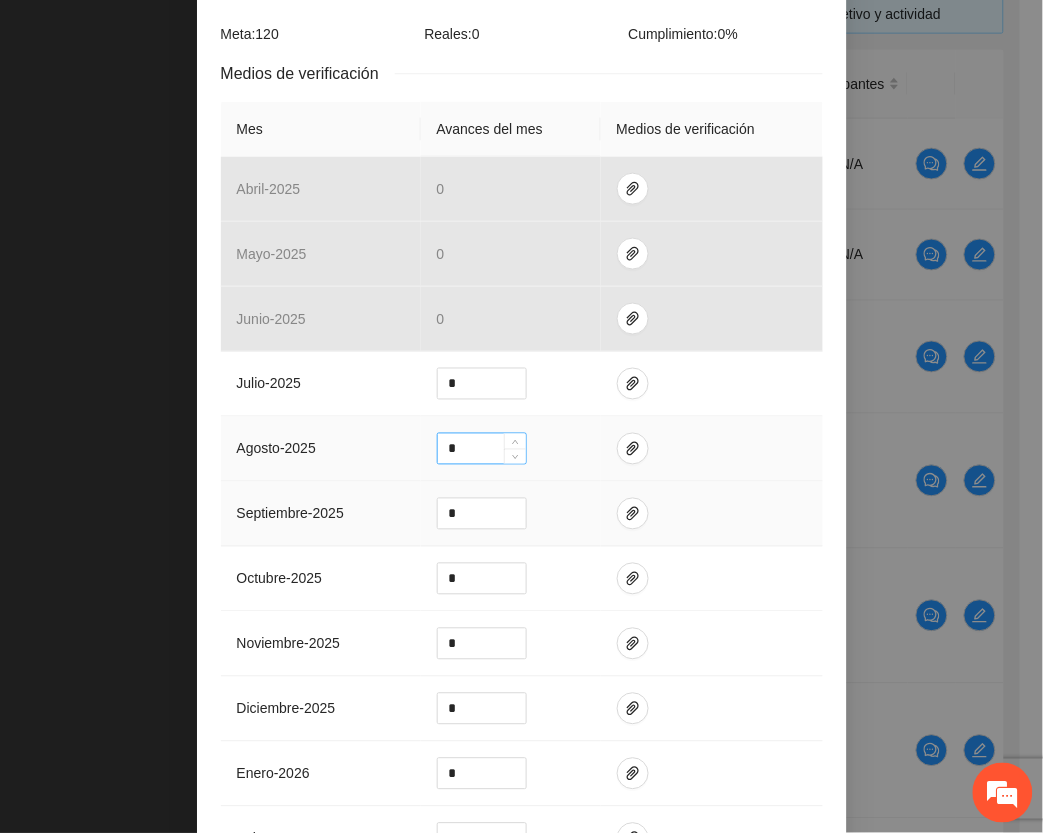 scroll, scrollTop: 375, scrollLeft: 0, axis: vertical 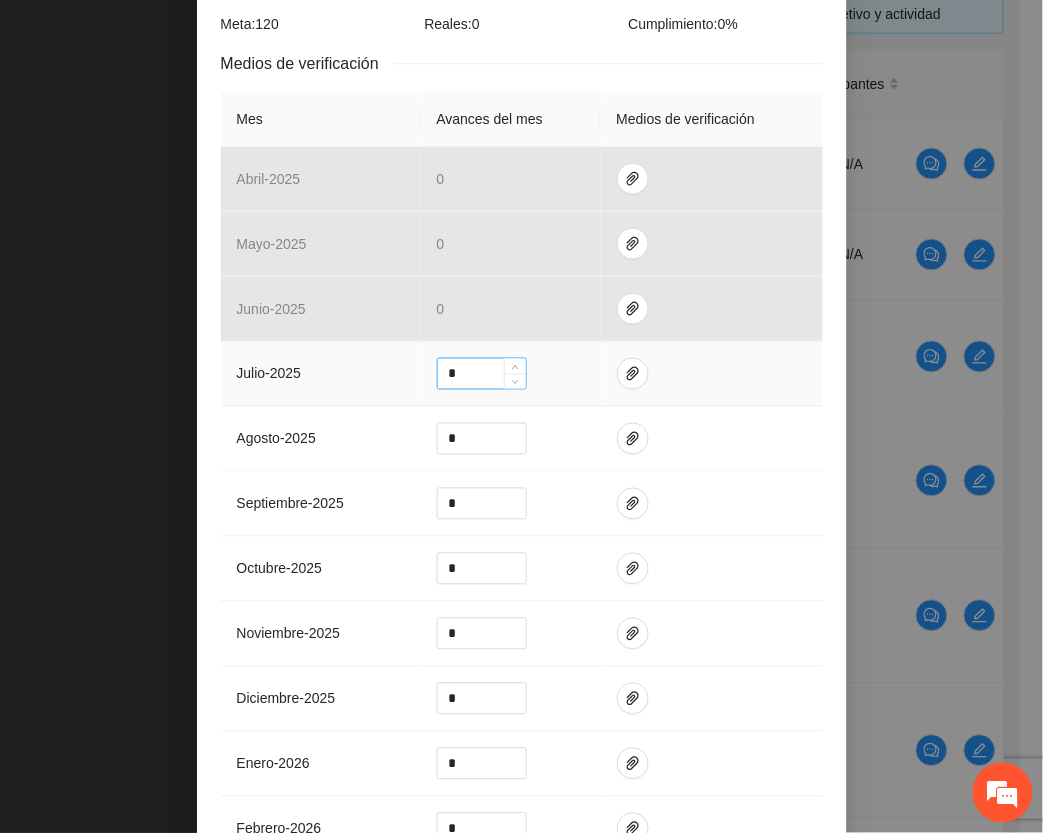 click on "*" at bounding box center [482, 374] 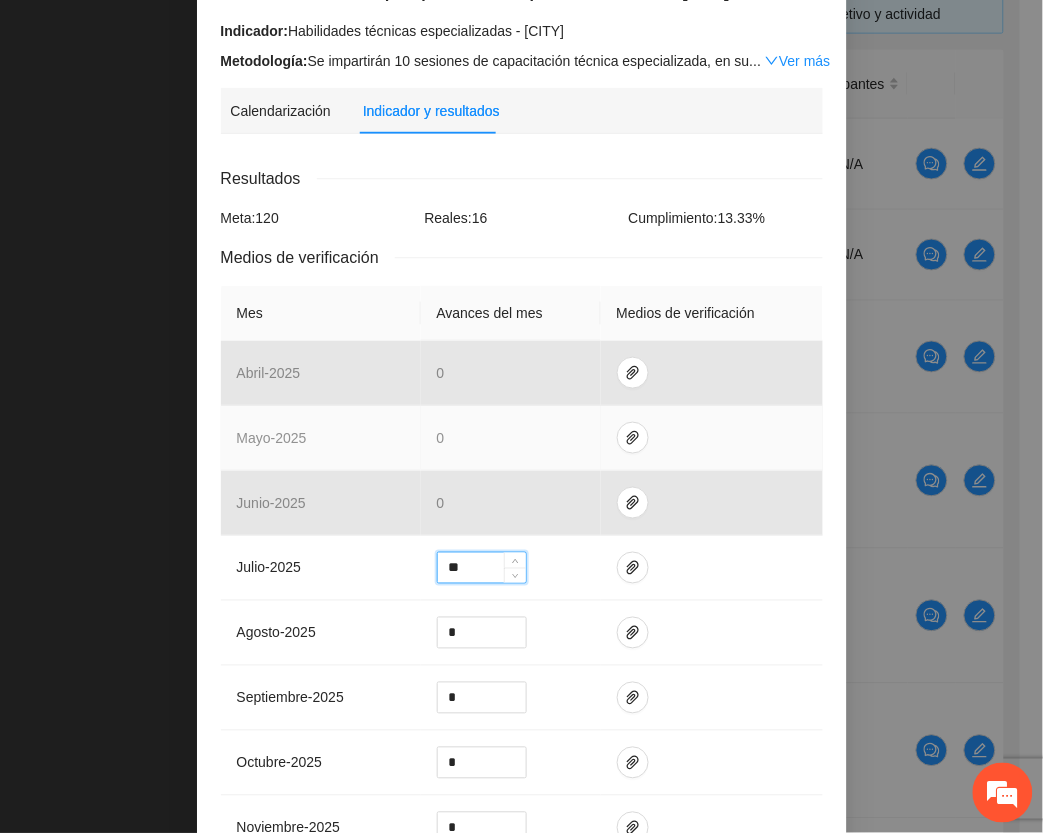 scroll, scrollTop: 250, scrollLeft: 0, axis: vertical 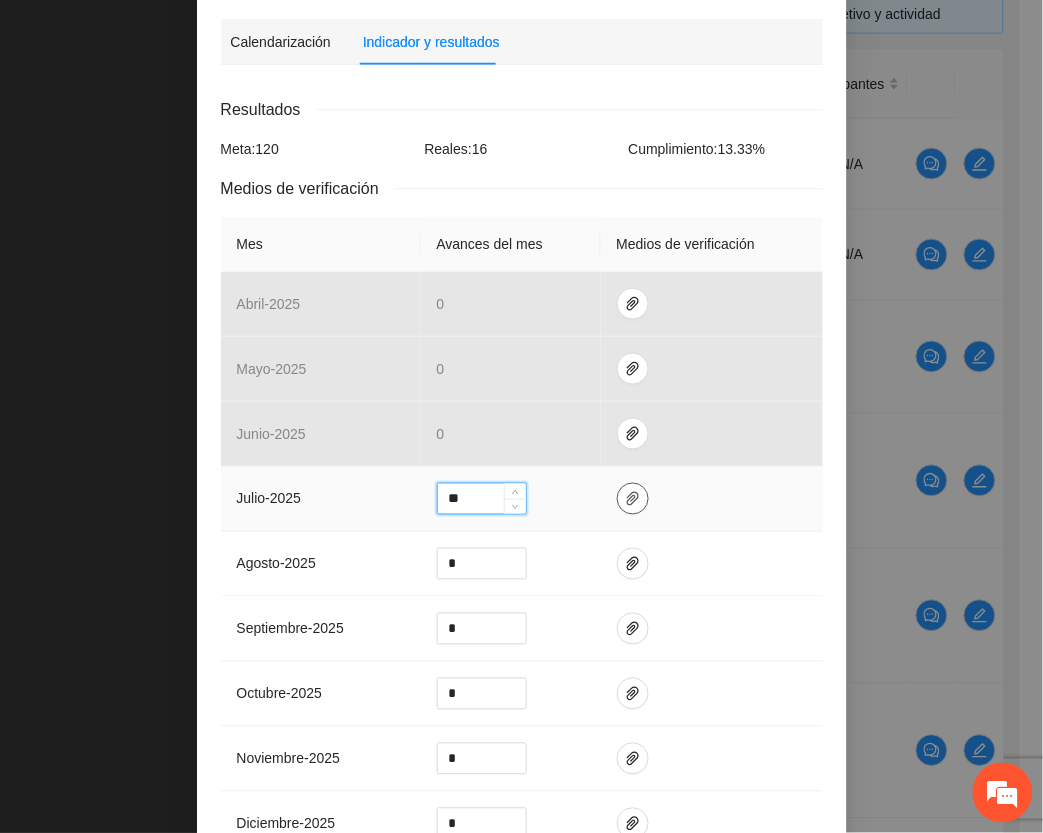 type on "**" 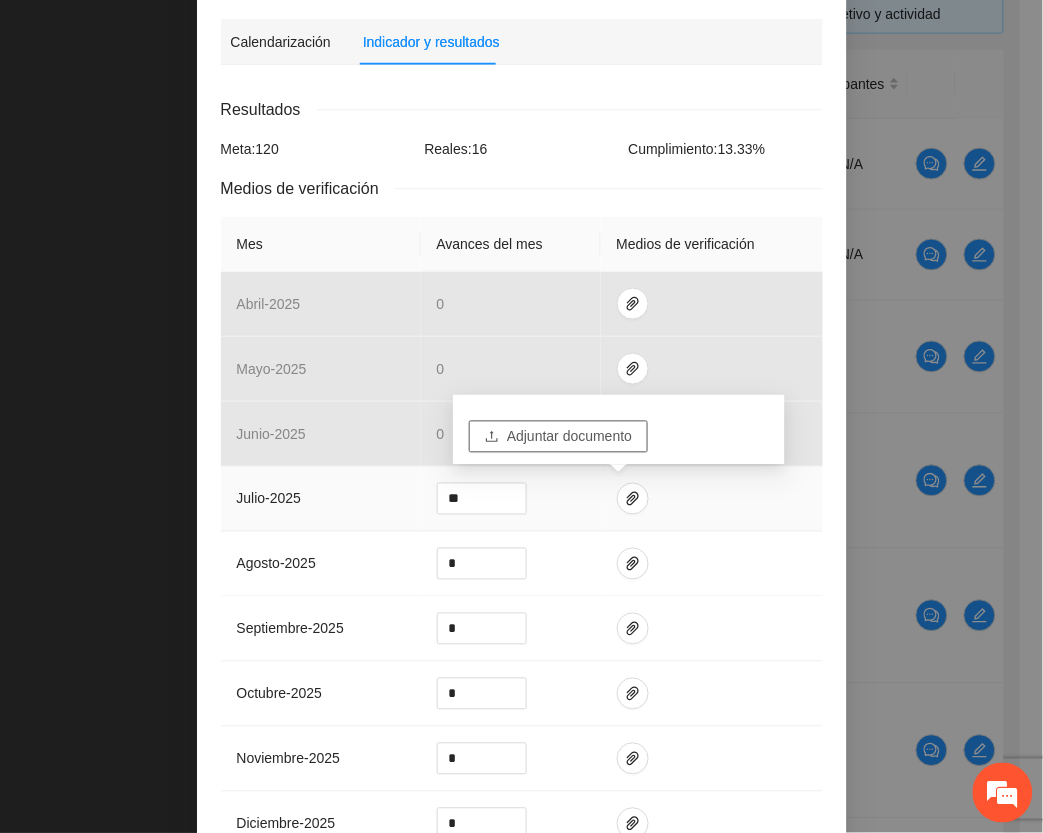 click on "Adjuntar documento" at bounding box center [569, 437] 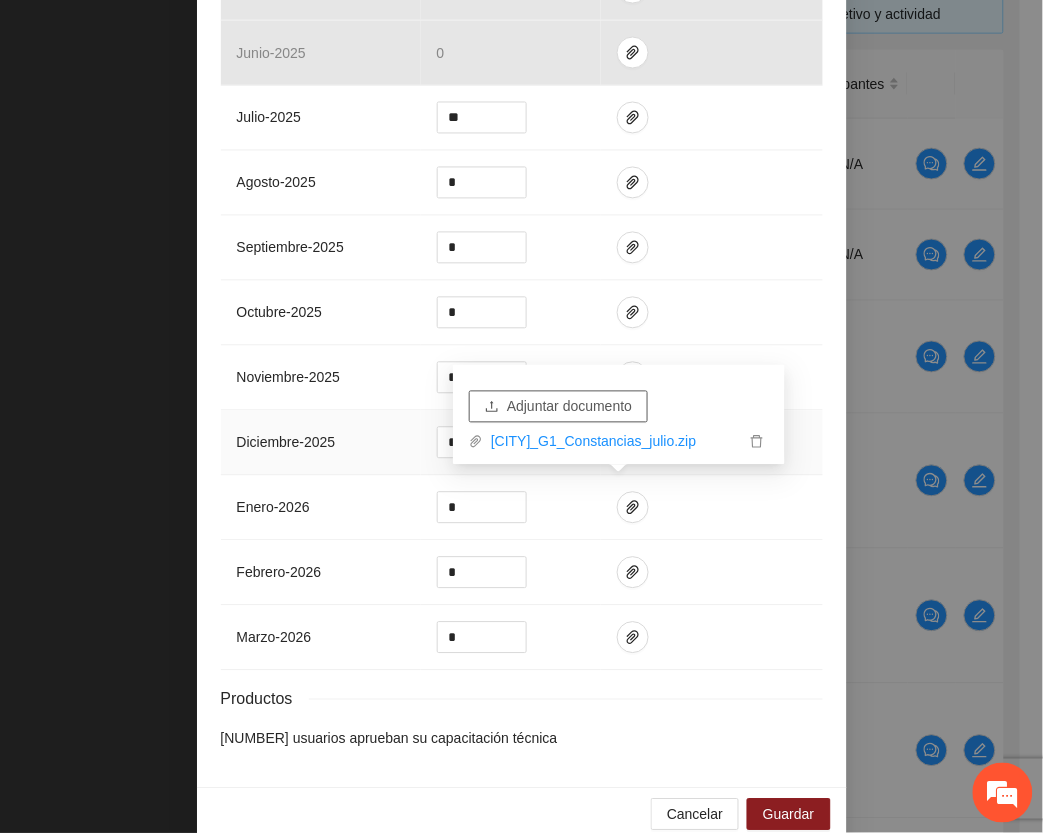 scroll, scrollTop: 670, scrollLeft: 0, axis: vertical 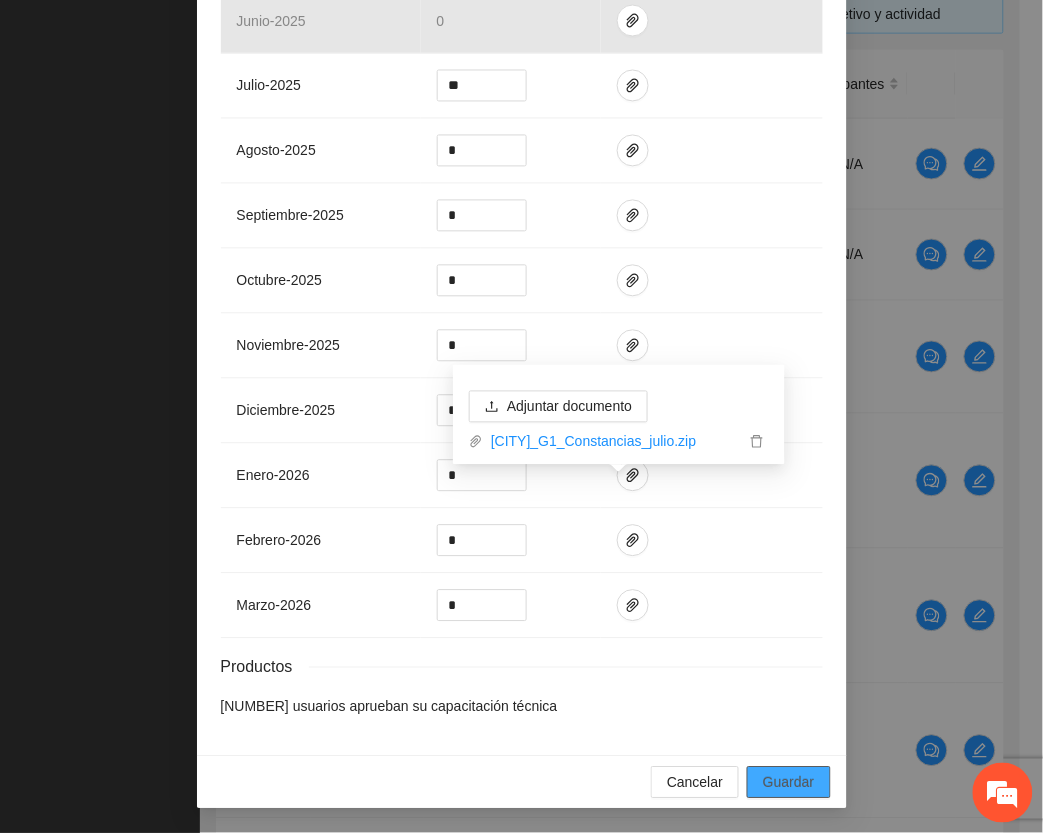 click on "Guardar" at bounding box center (788, 783) 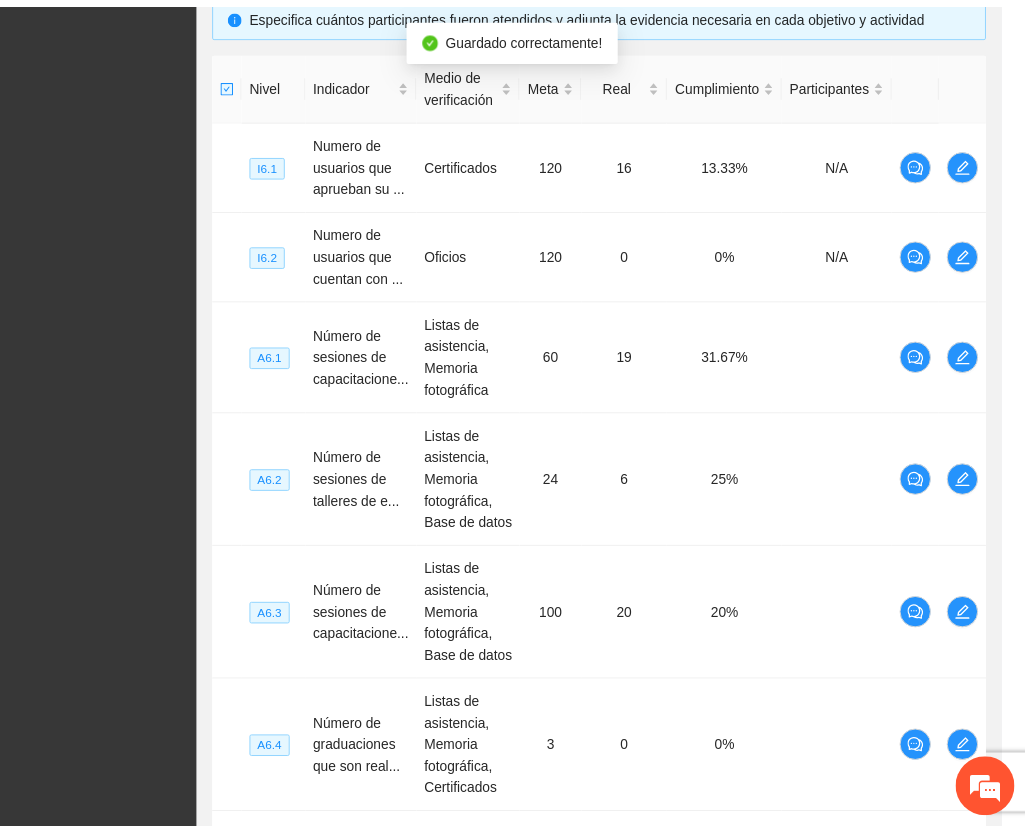 scroll, scrollTop: 570, scrollLeft: 0, axis: vertical 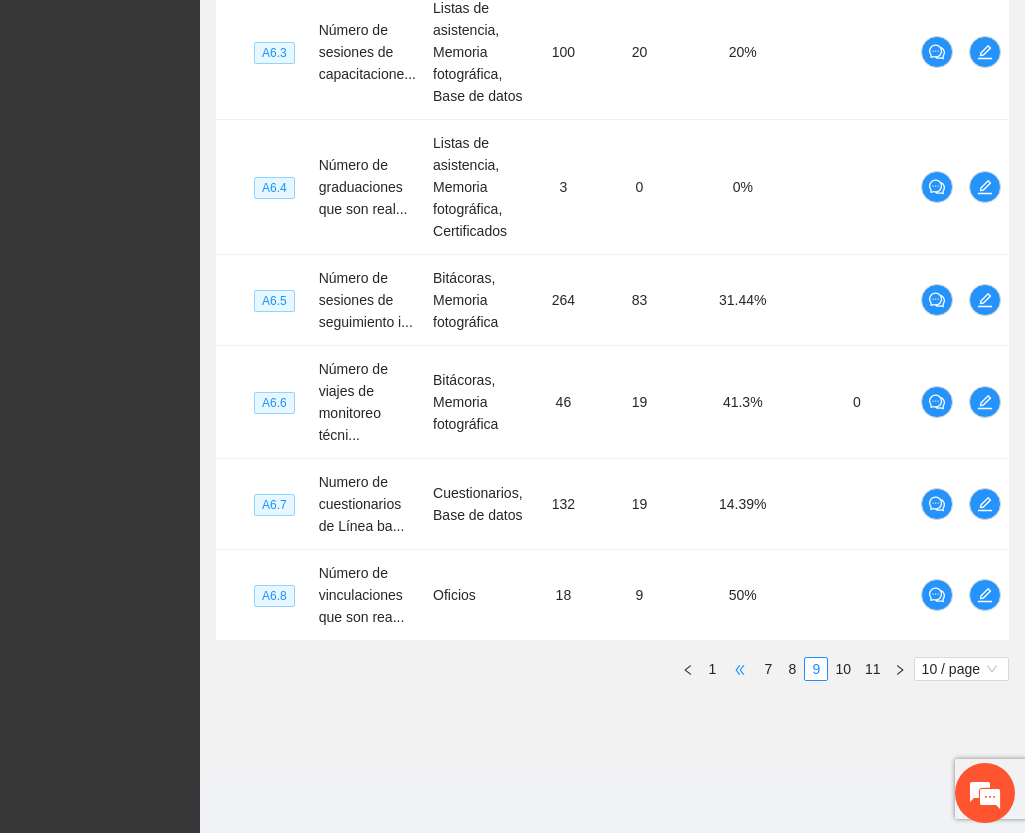 click on "•••" at bounding box center (740, 669) 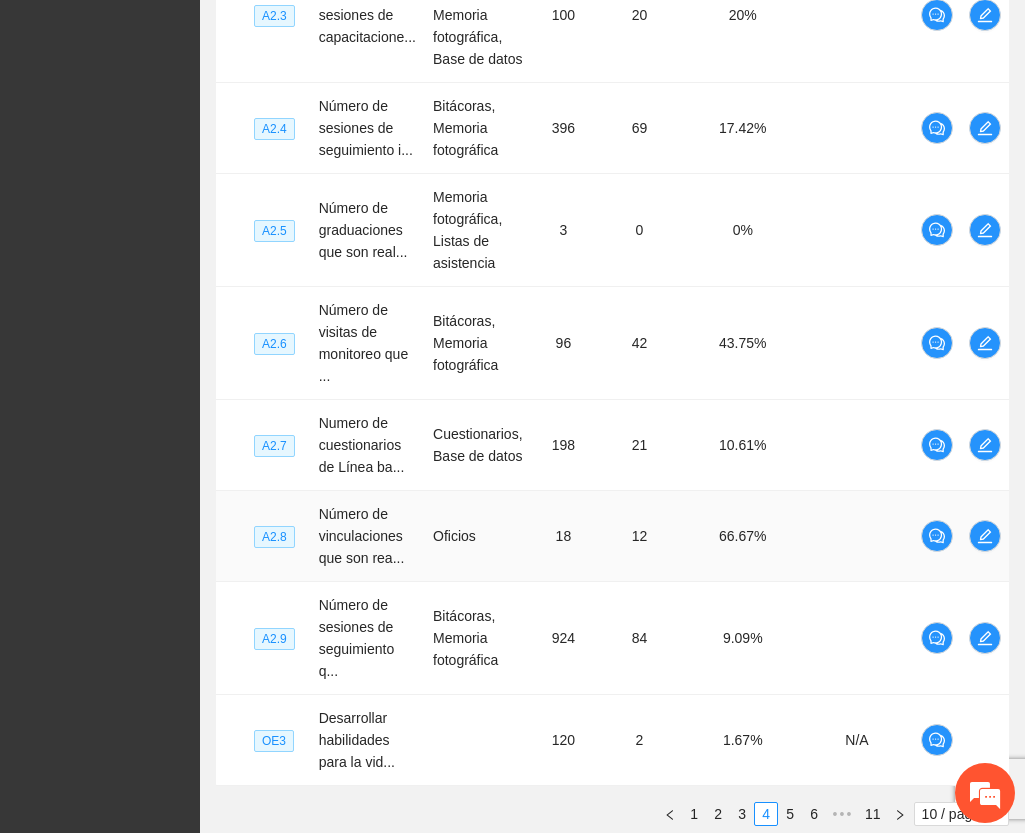 scroll, scrollTop: 1026, scrollLeft: 0, axis: vertical 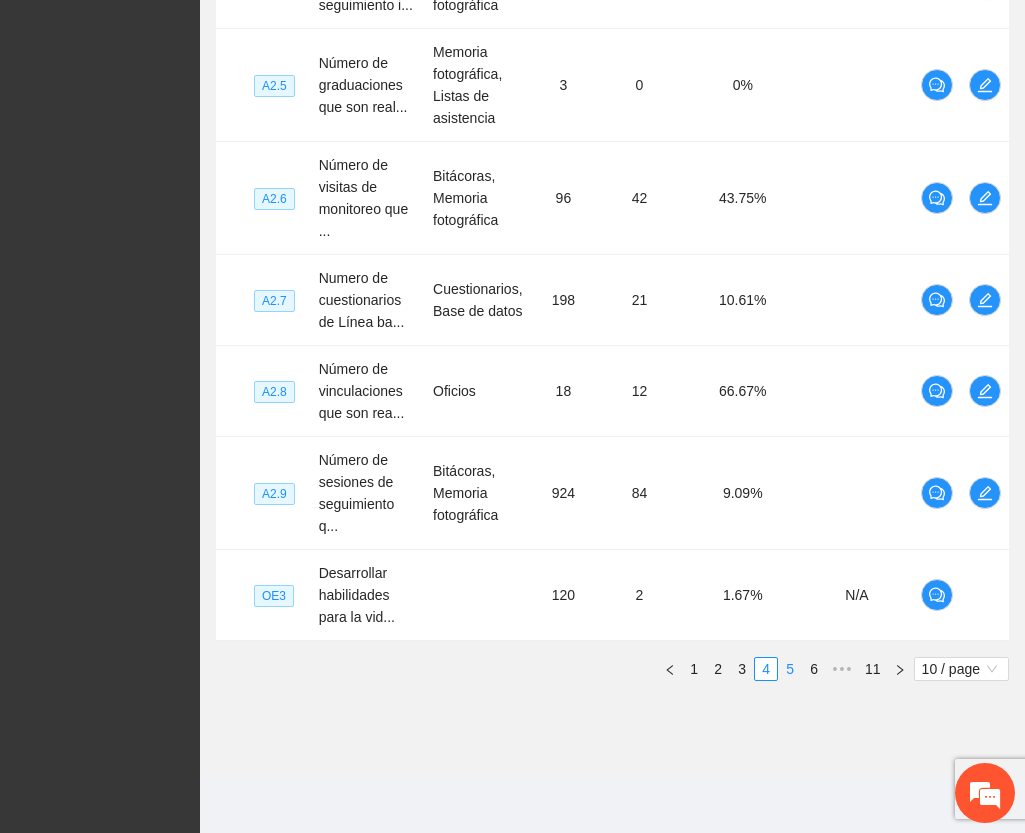click on "5" at bounding box center [790, 669] 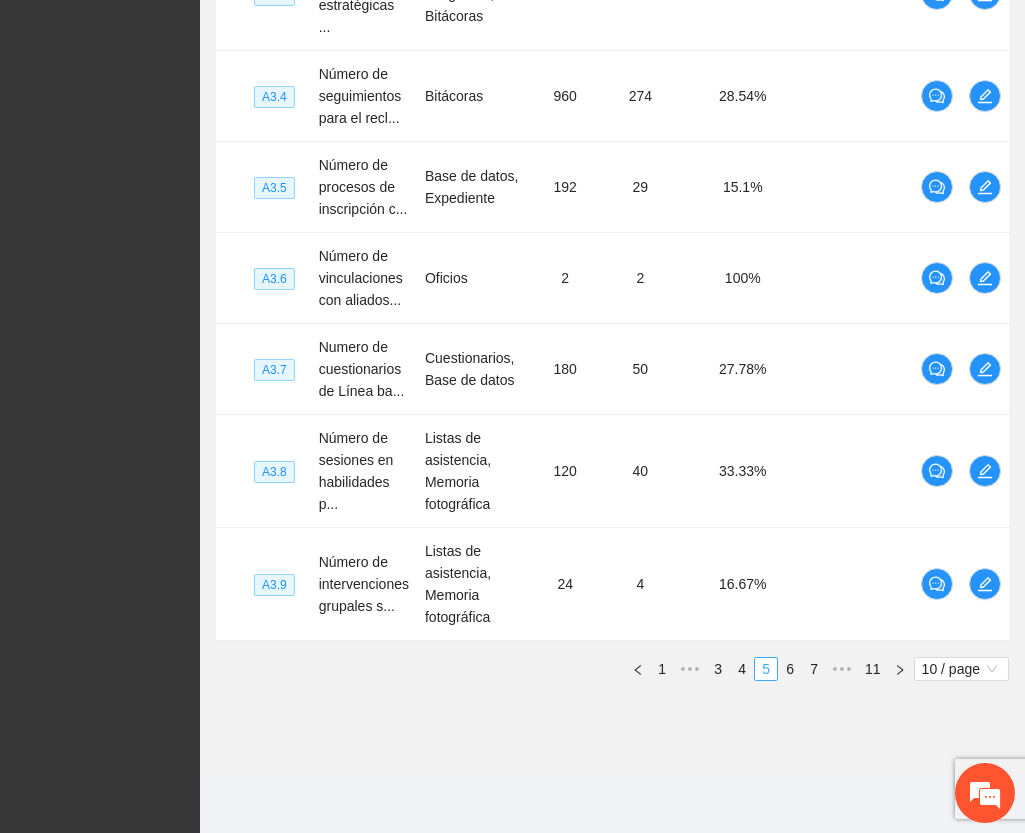 scroll, scrollTop: 916, scrollLeft: 0, axis: vertical 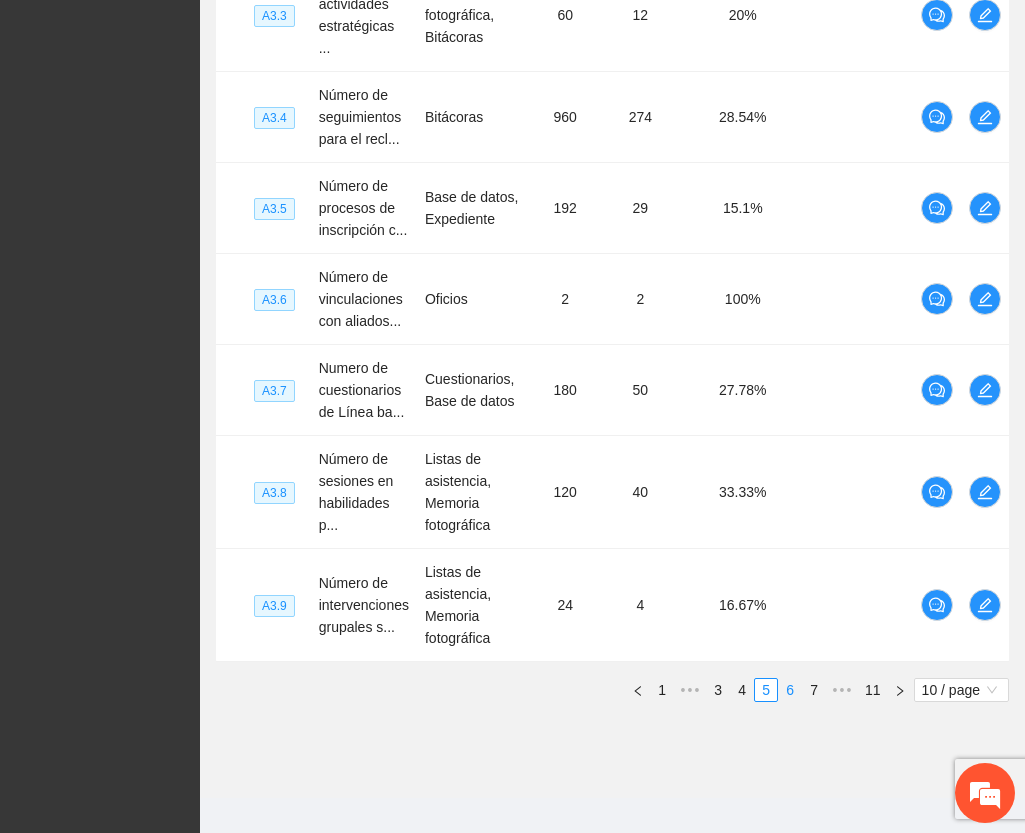 click on "6" at bounding box center (790, 690) 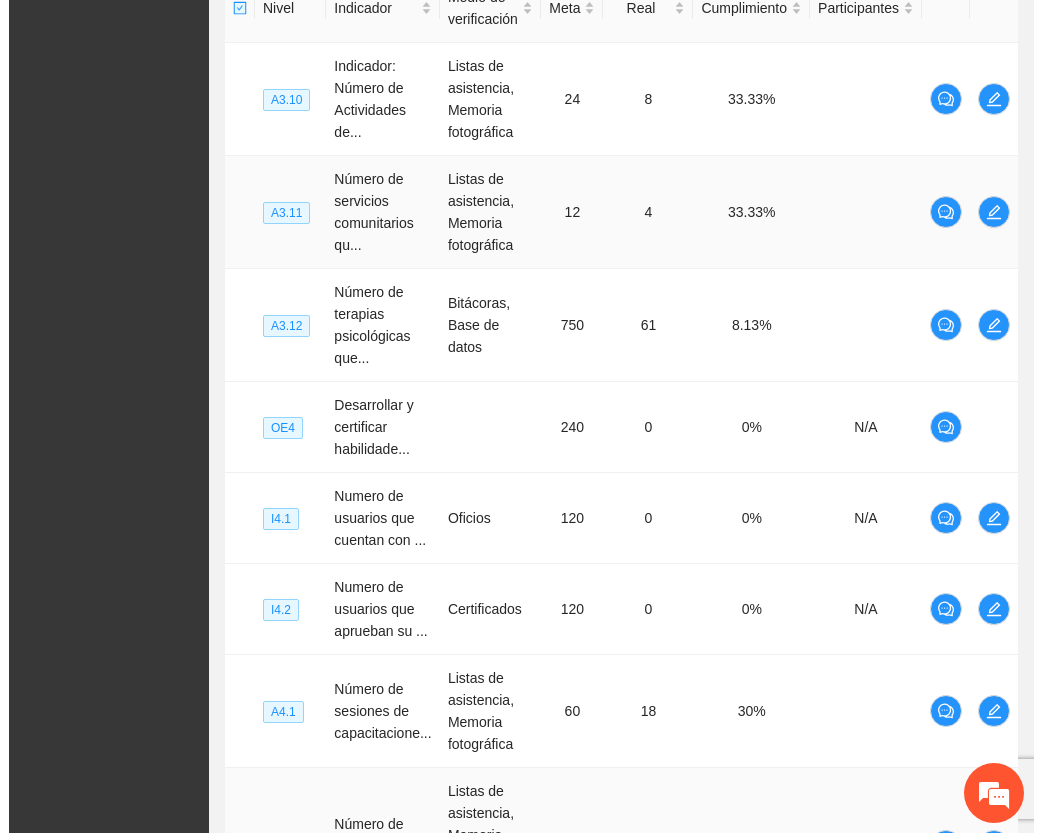 scroll, scrollTop: 666, scrollLeft: 0, axis: vertical 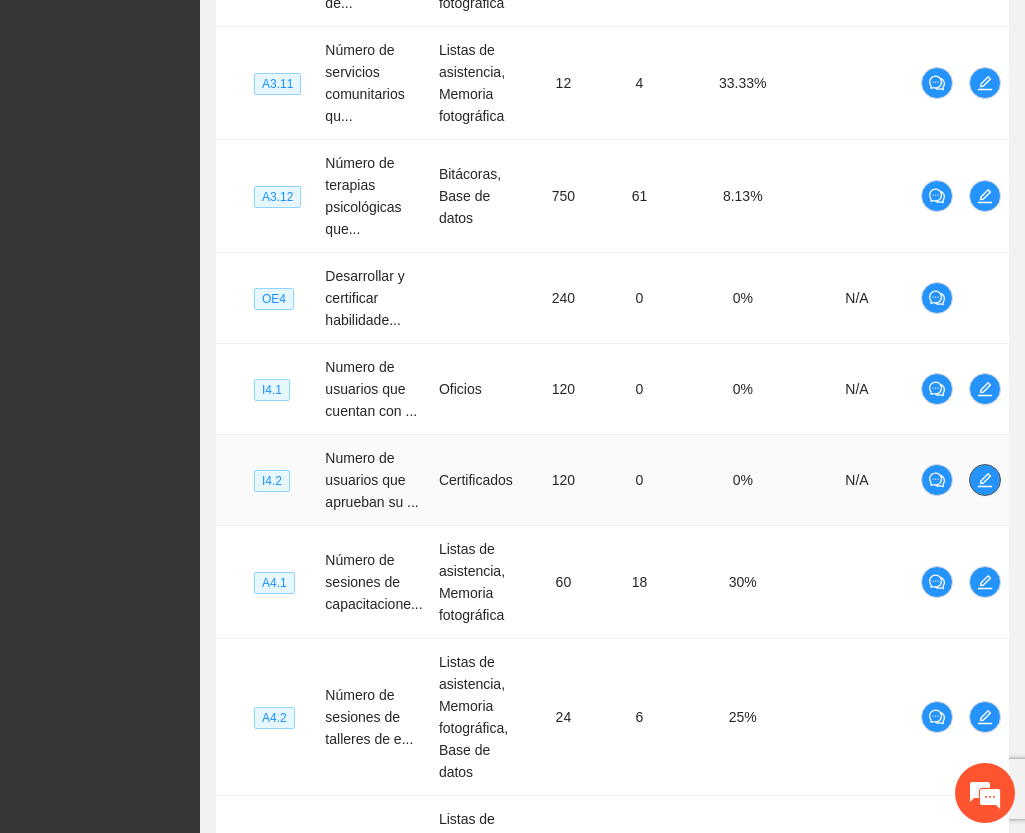 click 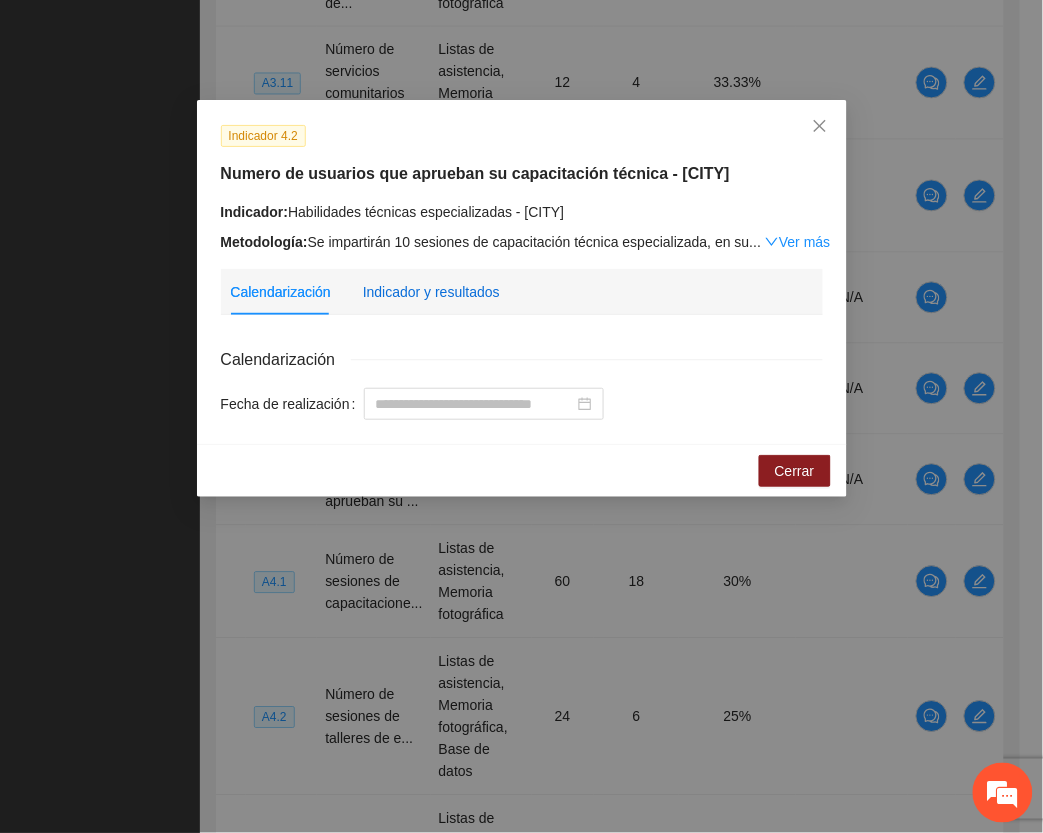 click on "Indicador y resultados" at bounding box center (431, 292) 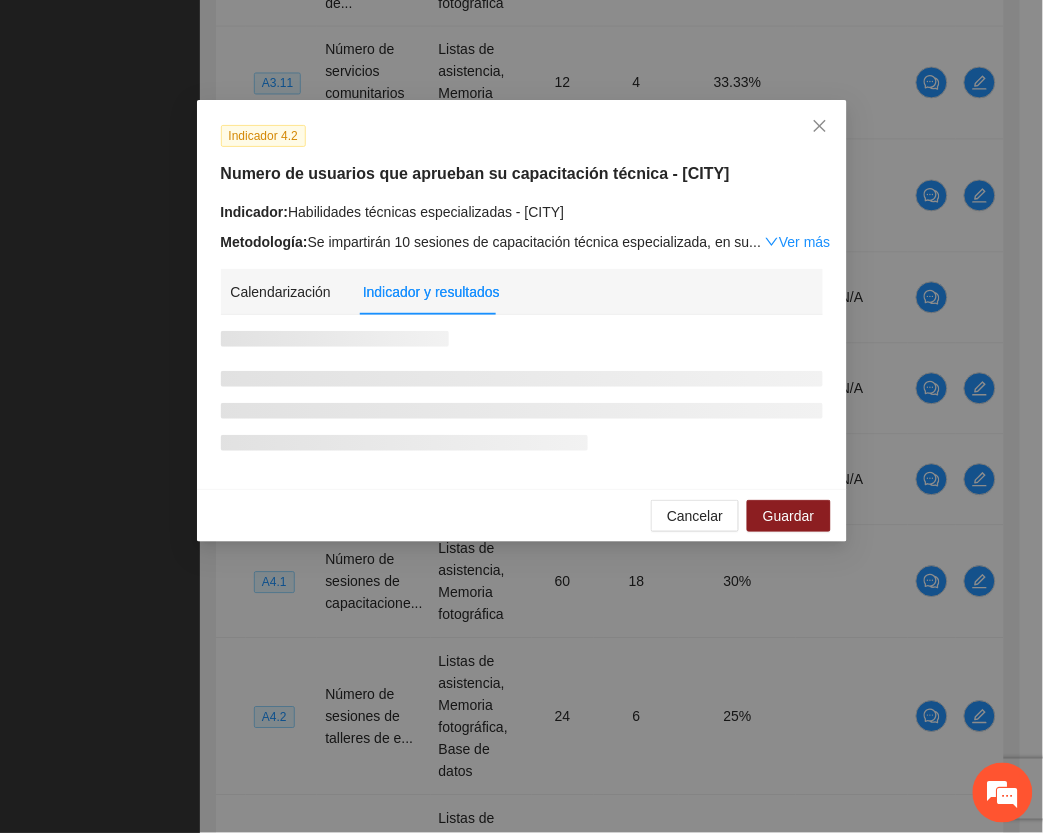drag, startPoint x: 637, startPoint y: 117, endPoint x: 635, endPoint y: 152, distance: 35.057095 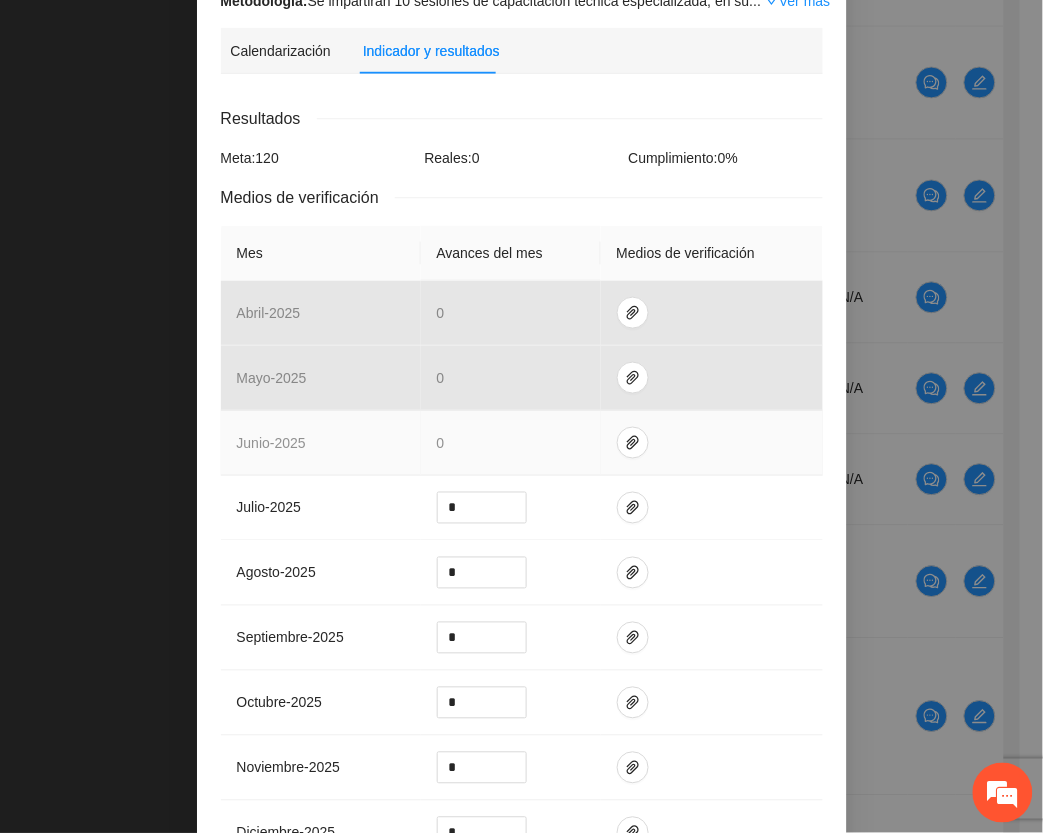 scroll, scrollTop: 250, scrollLeft: 0, axis: vertical 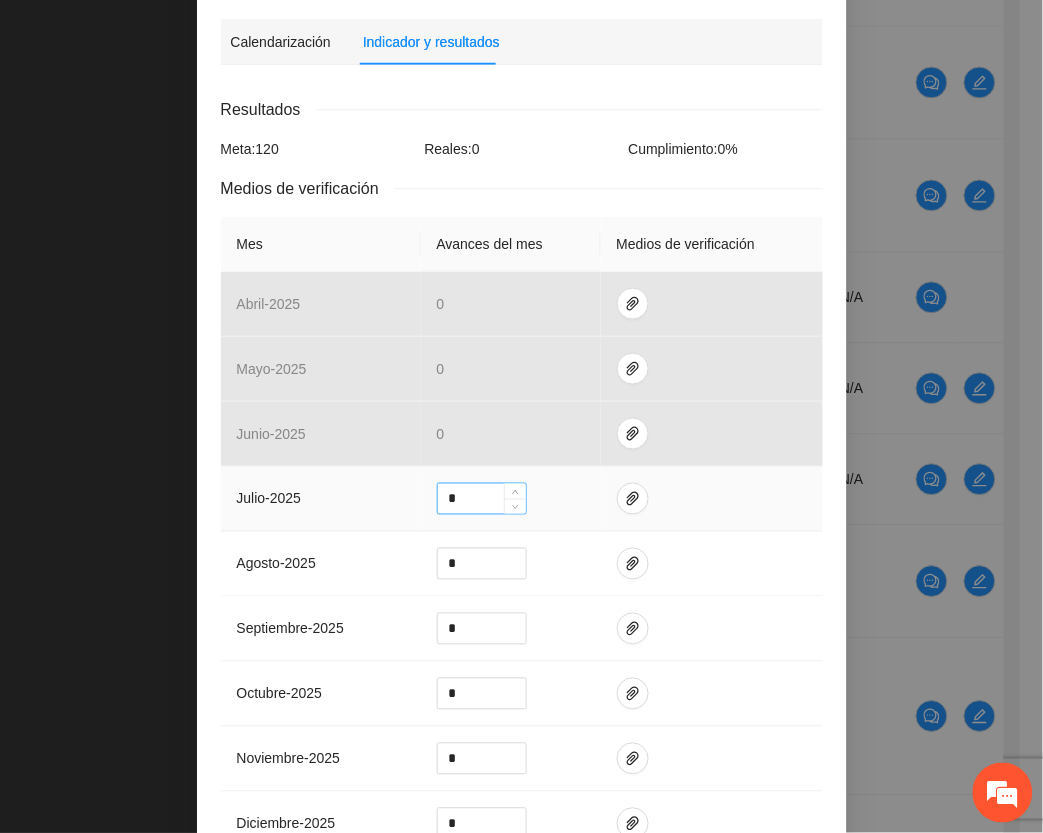 click on "*" at bounding box center [482, 499] 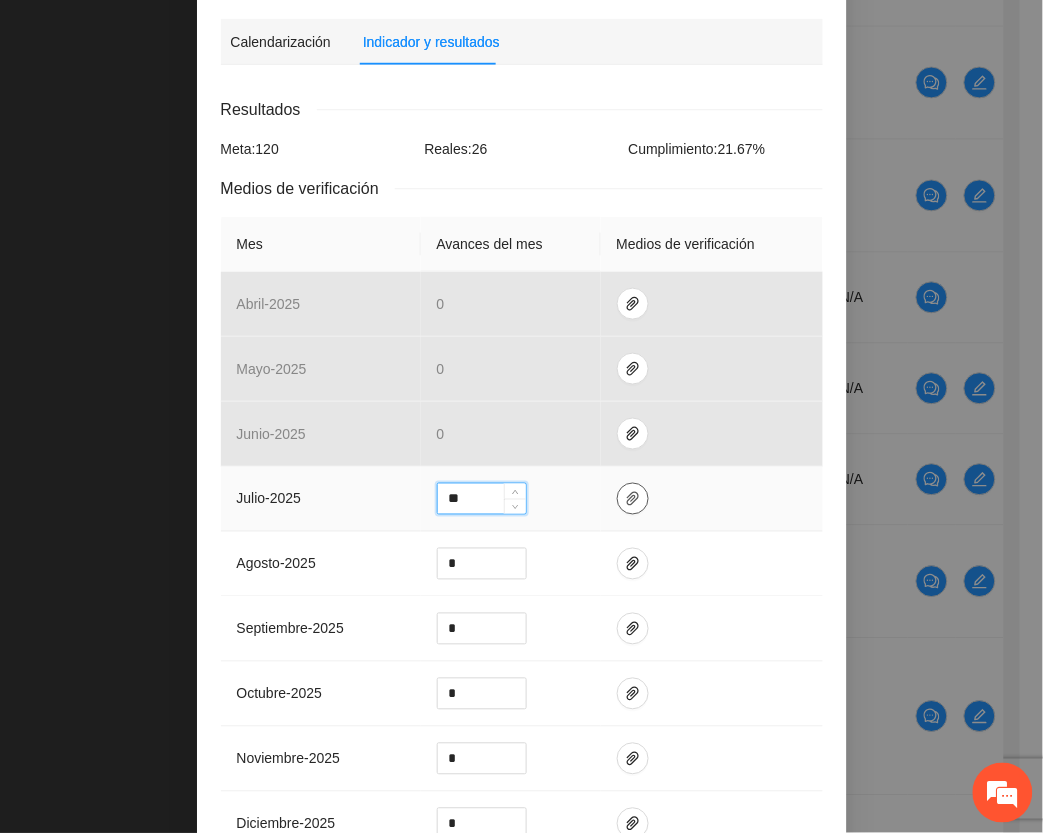 type on "**" 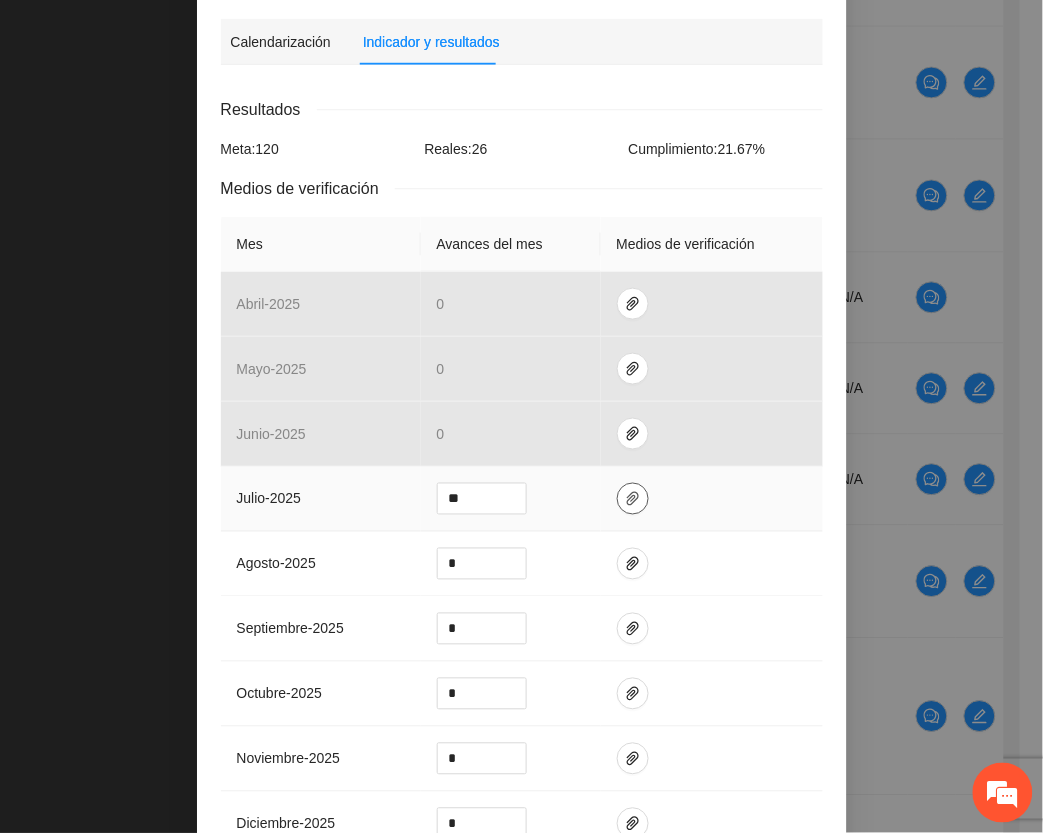 click 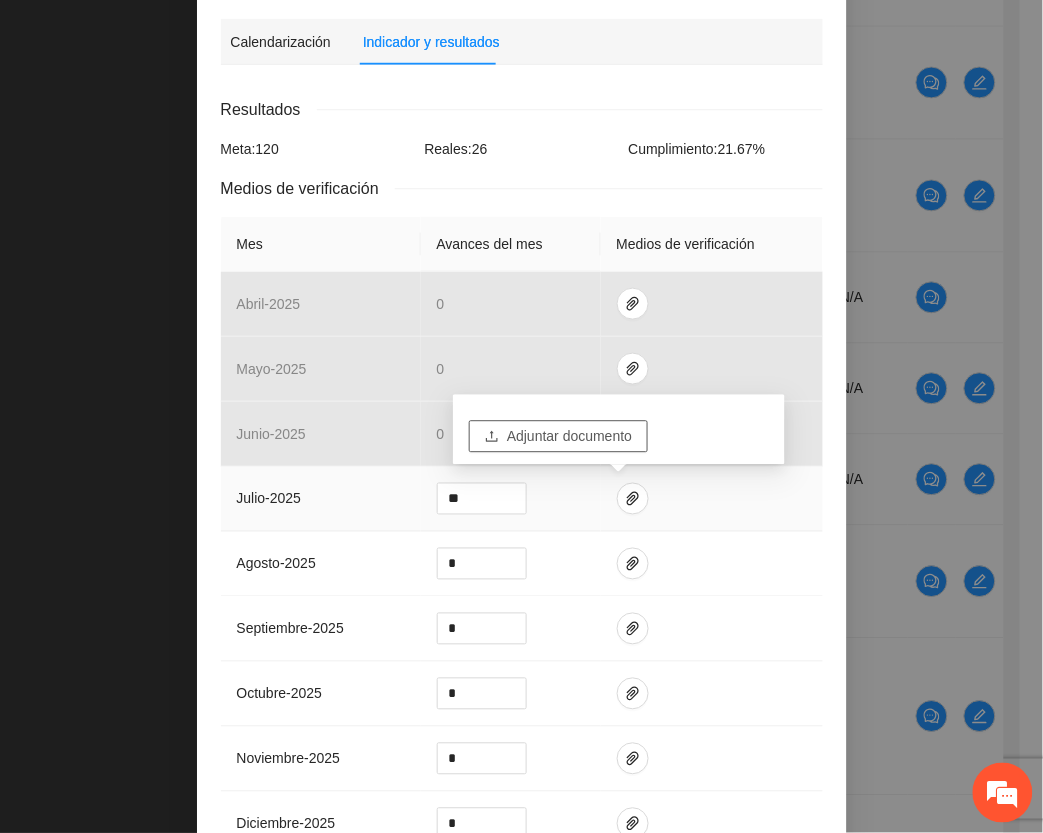 click on "Adjuntar documento" at bounding box center [569, 437] 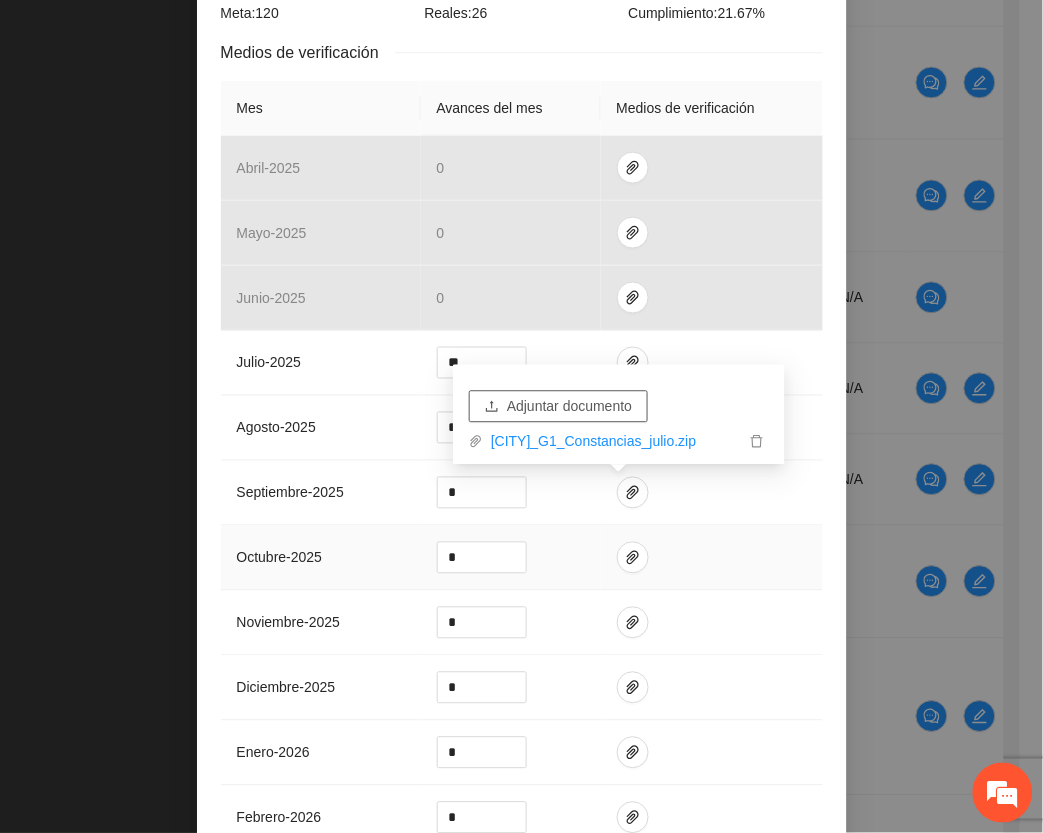 scroll, scrollTop: 670, scrollLeft: 0, axis: vertical 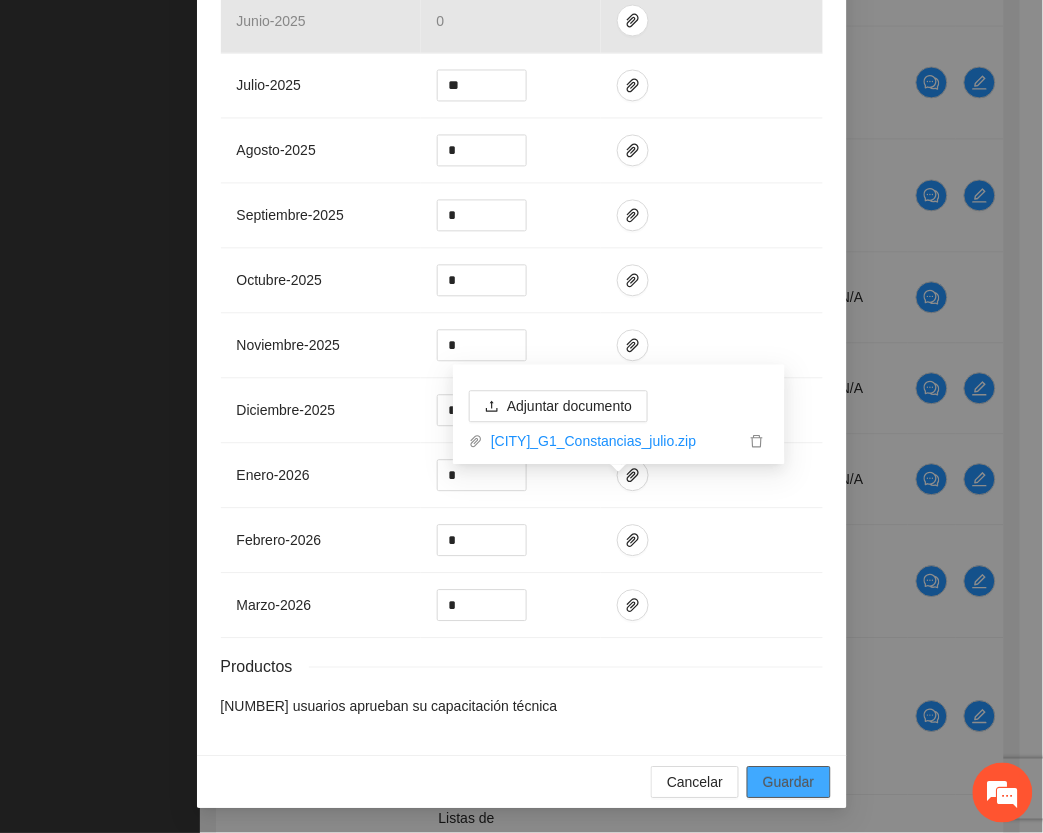 click on "Guardar" at bounding box center (788, 783) 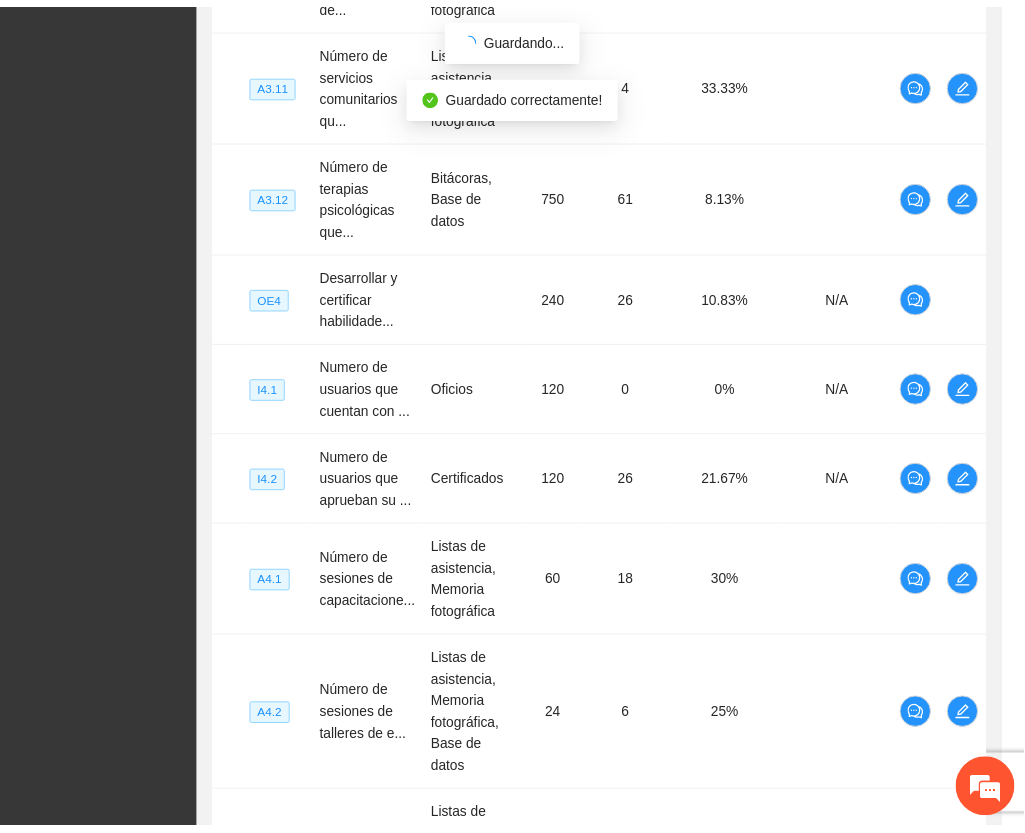 scroll, scrollTop: 570, scrollLeft: 0, axis: vertical 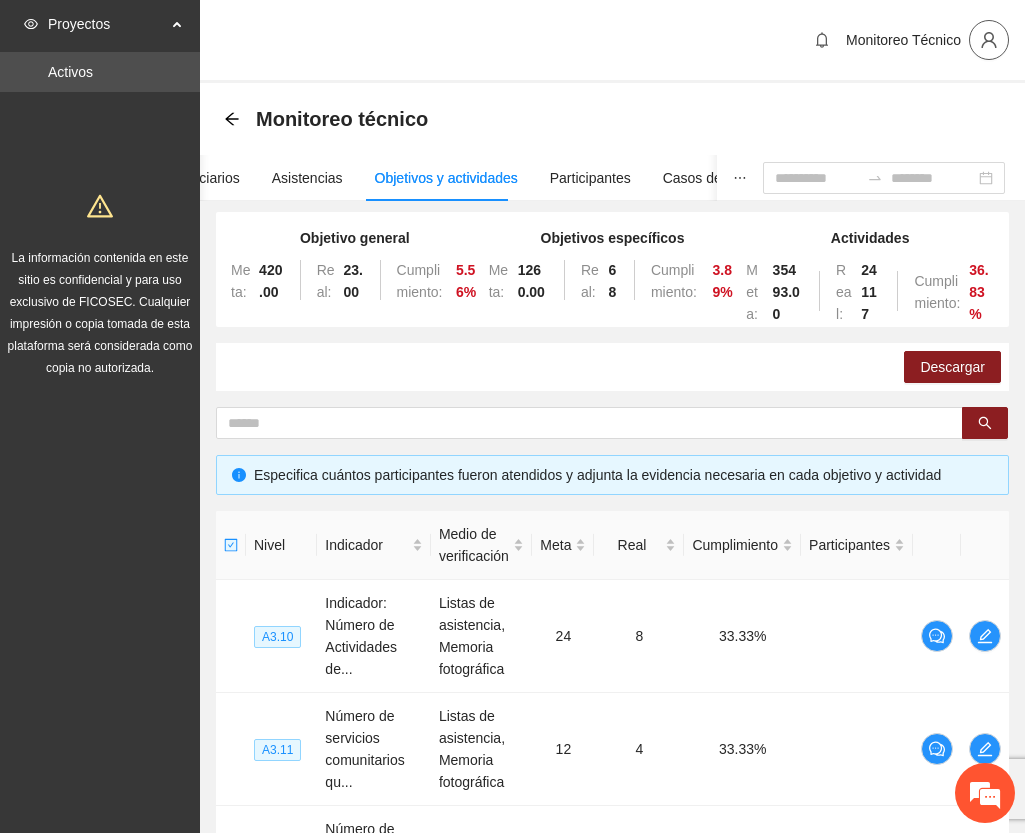 click 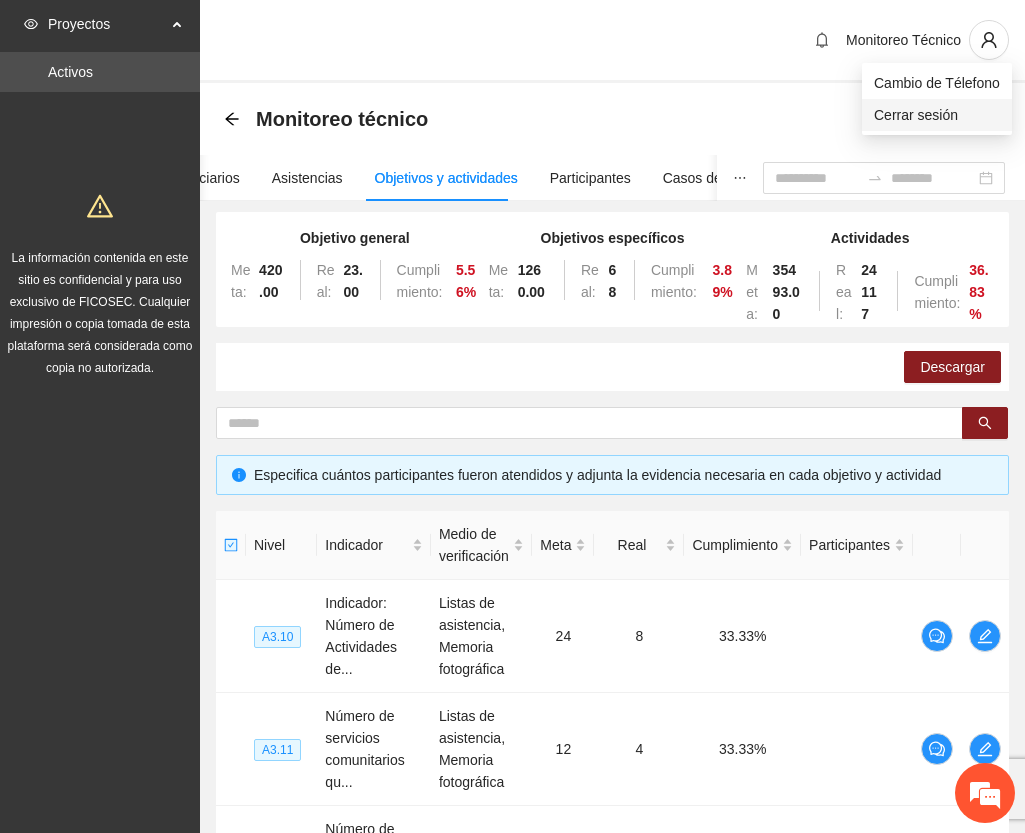 click on "Cerrar sesión" at bounding box center (937, 115) 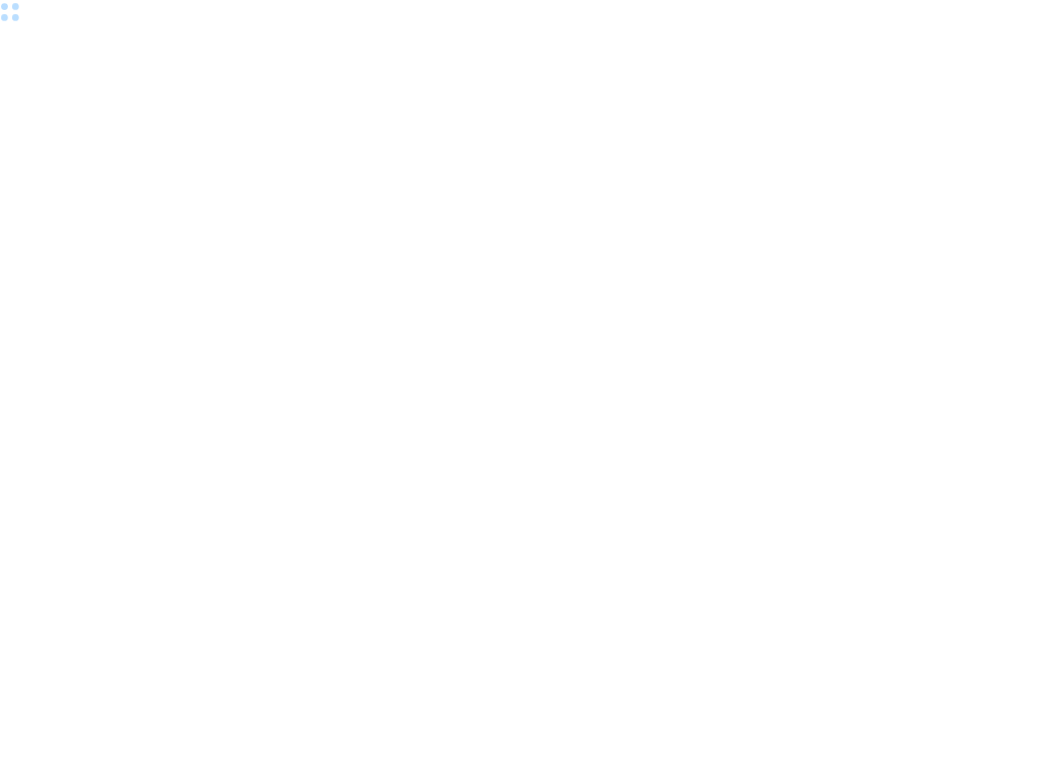 scroll, scrollTop: 0, scrollLeft: 0, axis: both 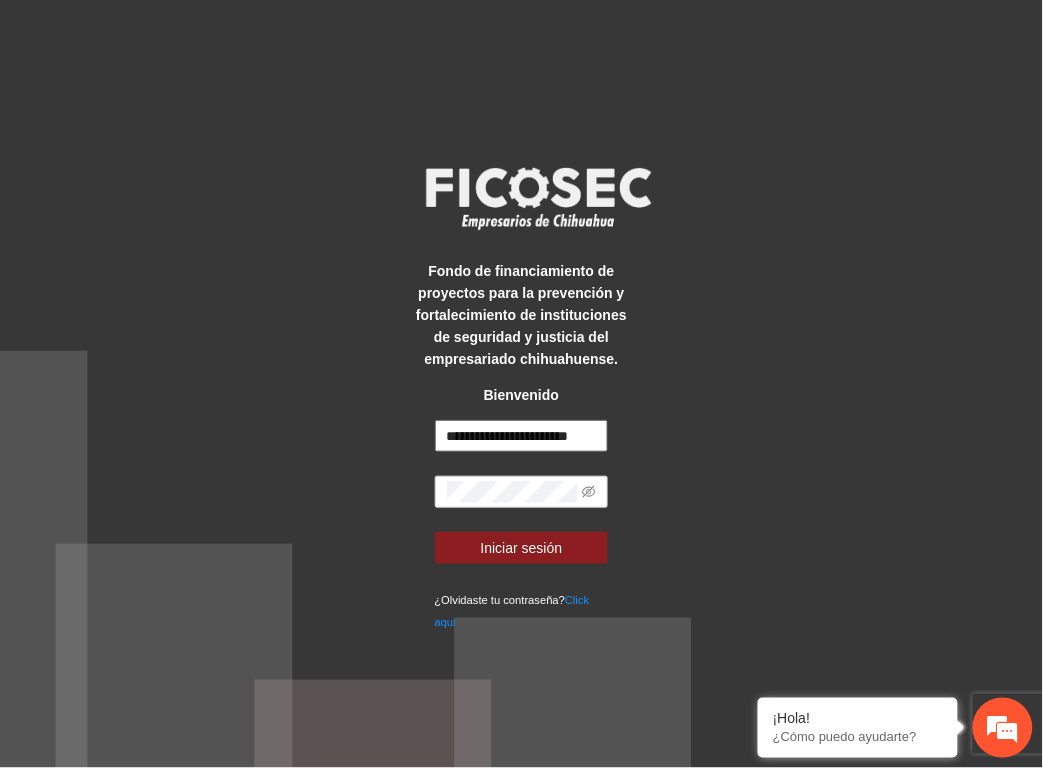 click on "**********" at bounding box center (522, 436) 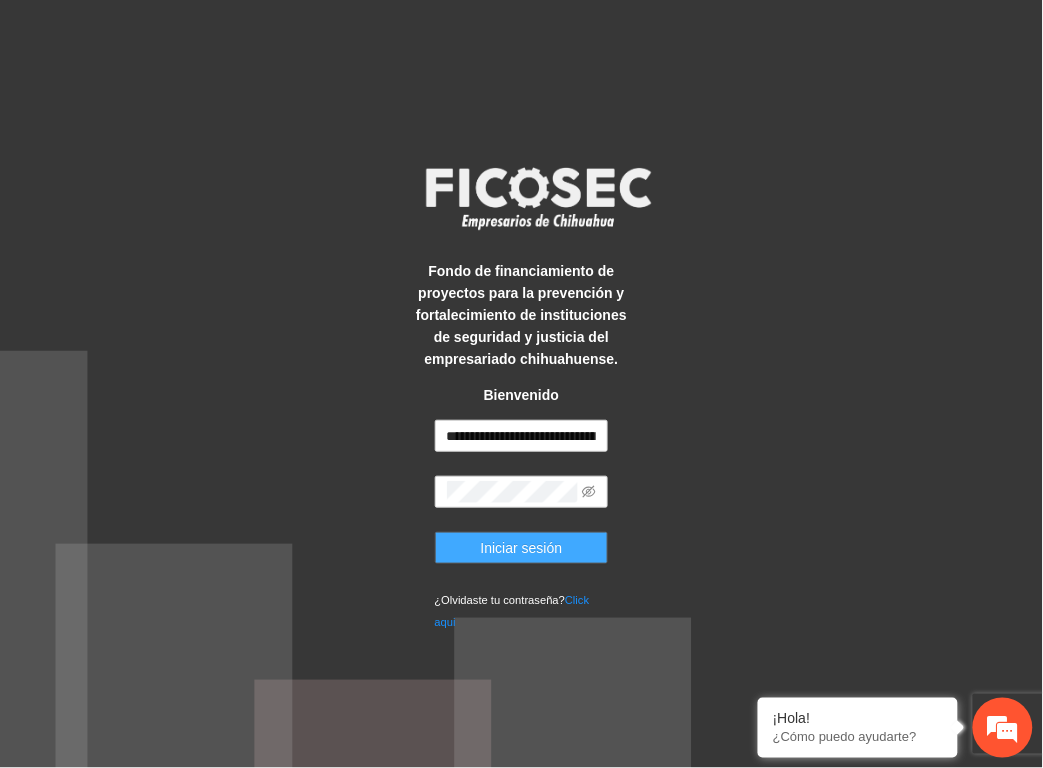 click on "Iniciar sesión" at bounding box center [522, 548] 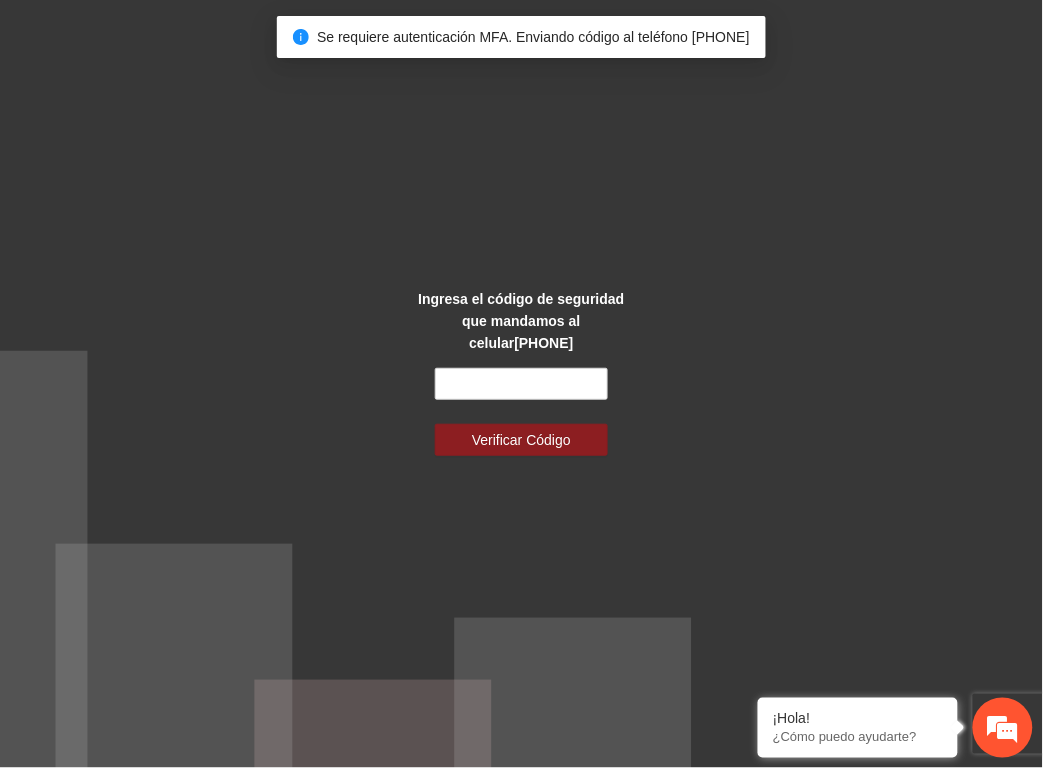 scroll, scrollTop: 0, scrollLeft: 0, axis: both 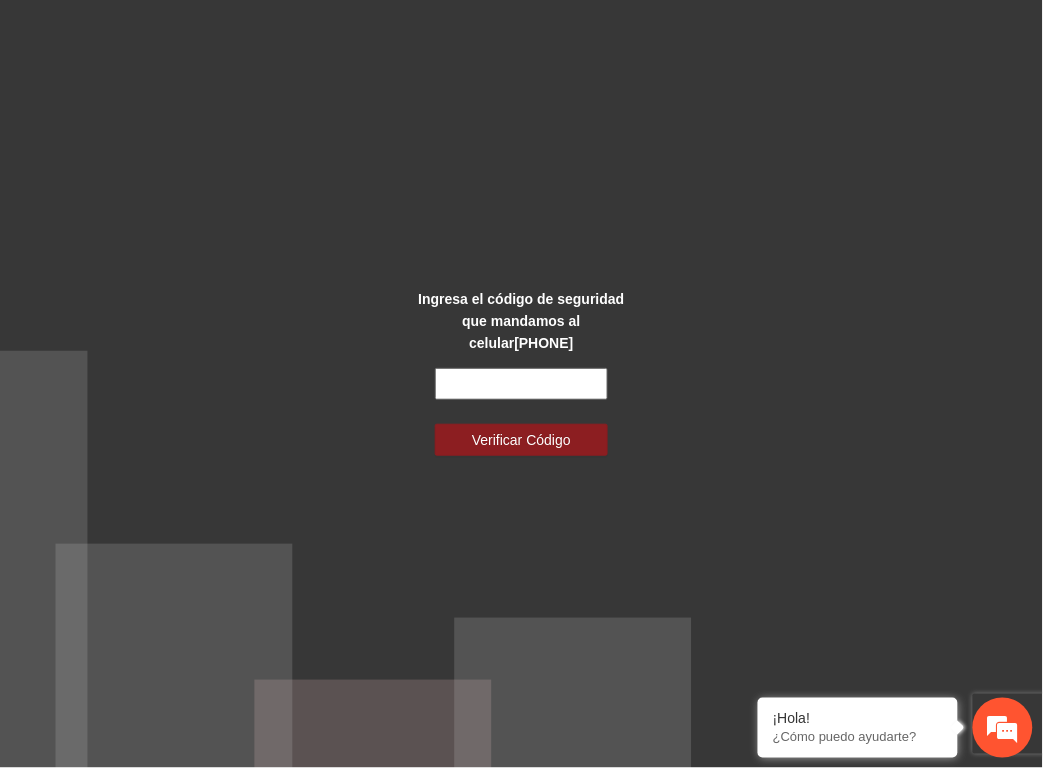 click at bounding box center (522, 384) 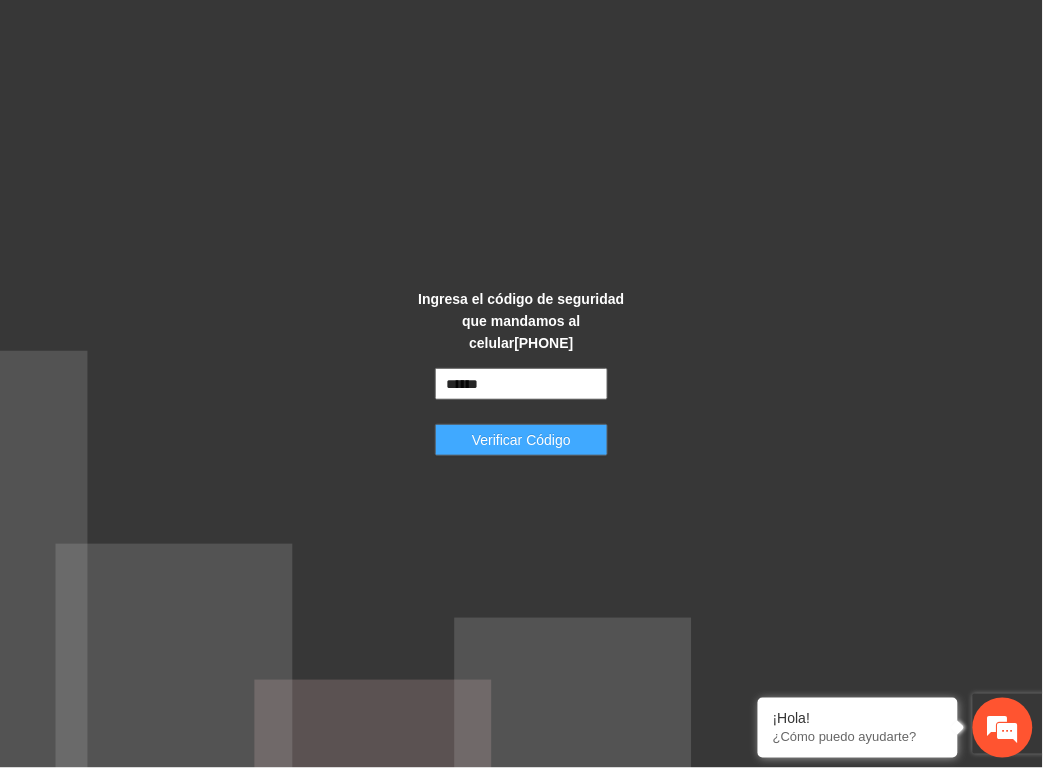 type on "******" 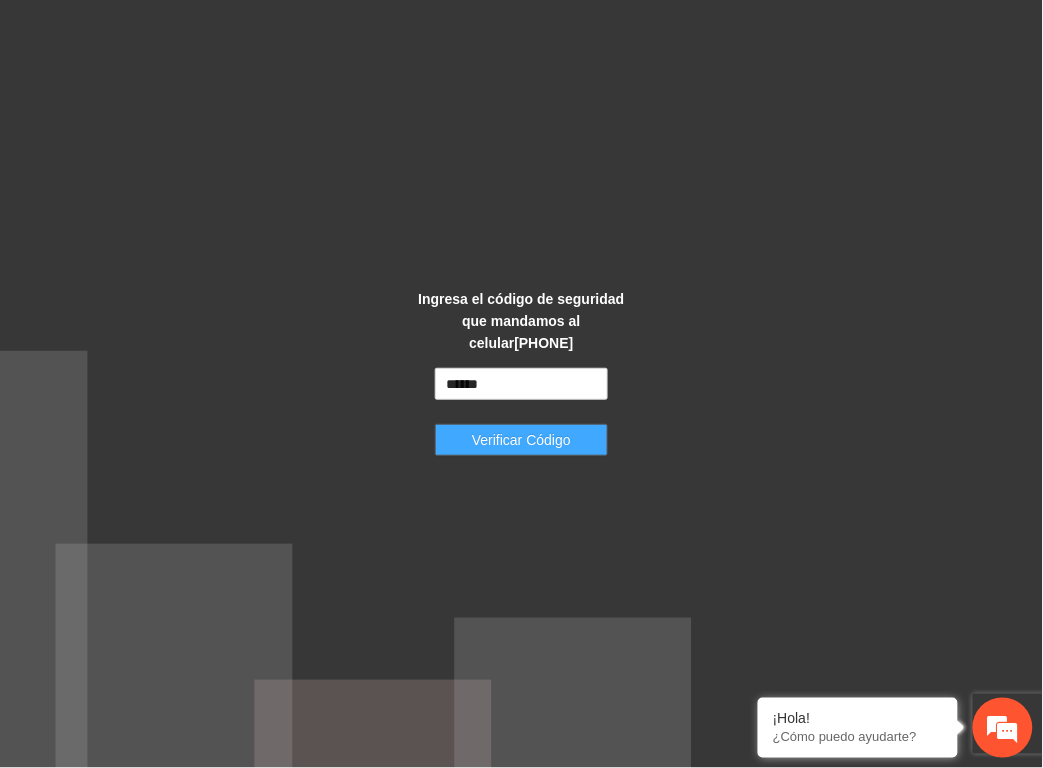 click on "Verificar Código" at bounding box center [521, 440] 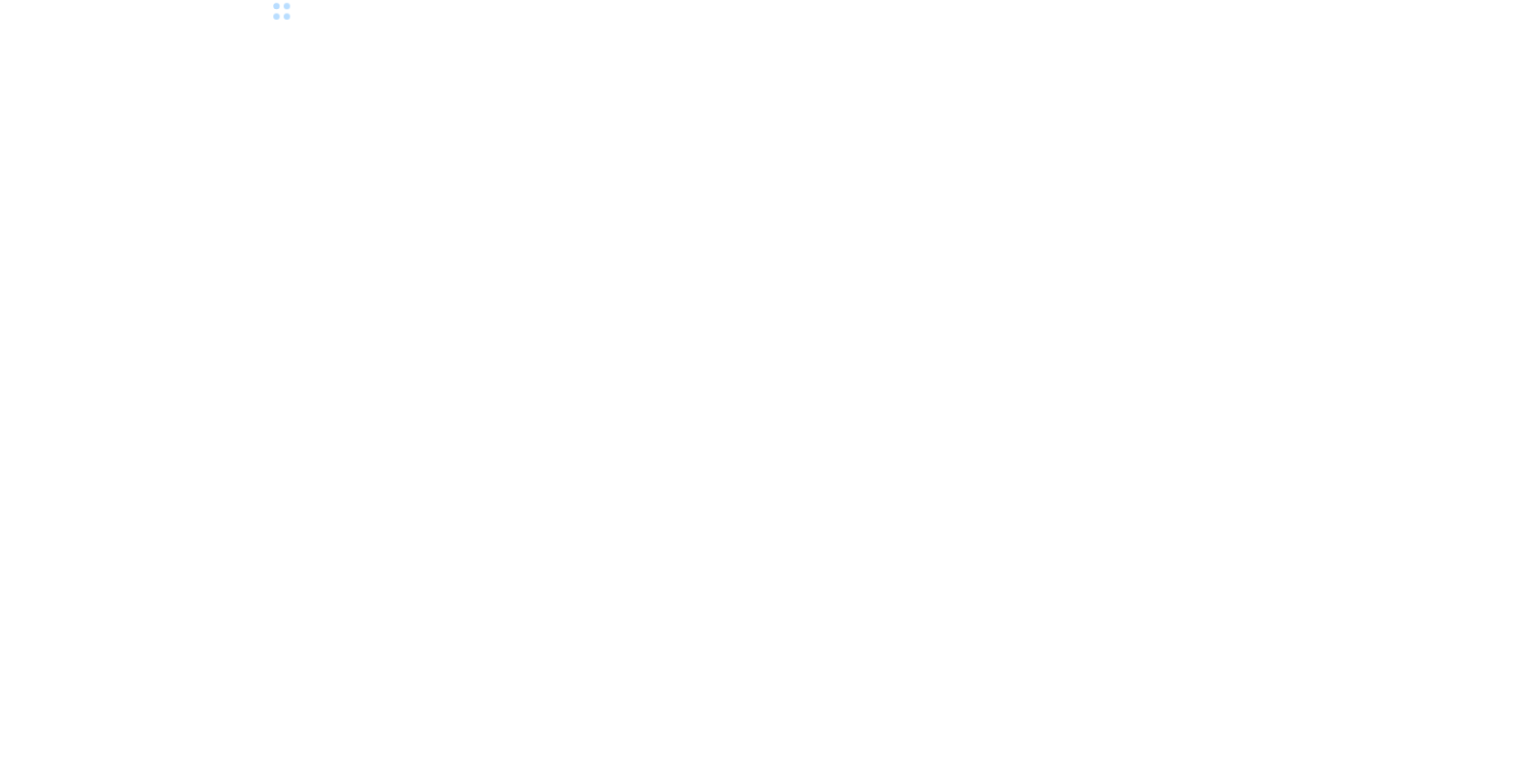 scroll, scrollTop: 0, scrollLeft: 0, axis: both 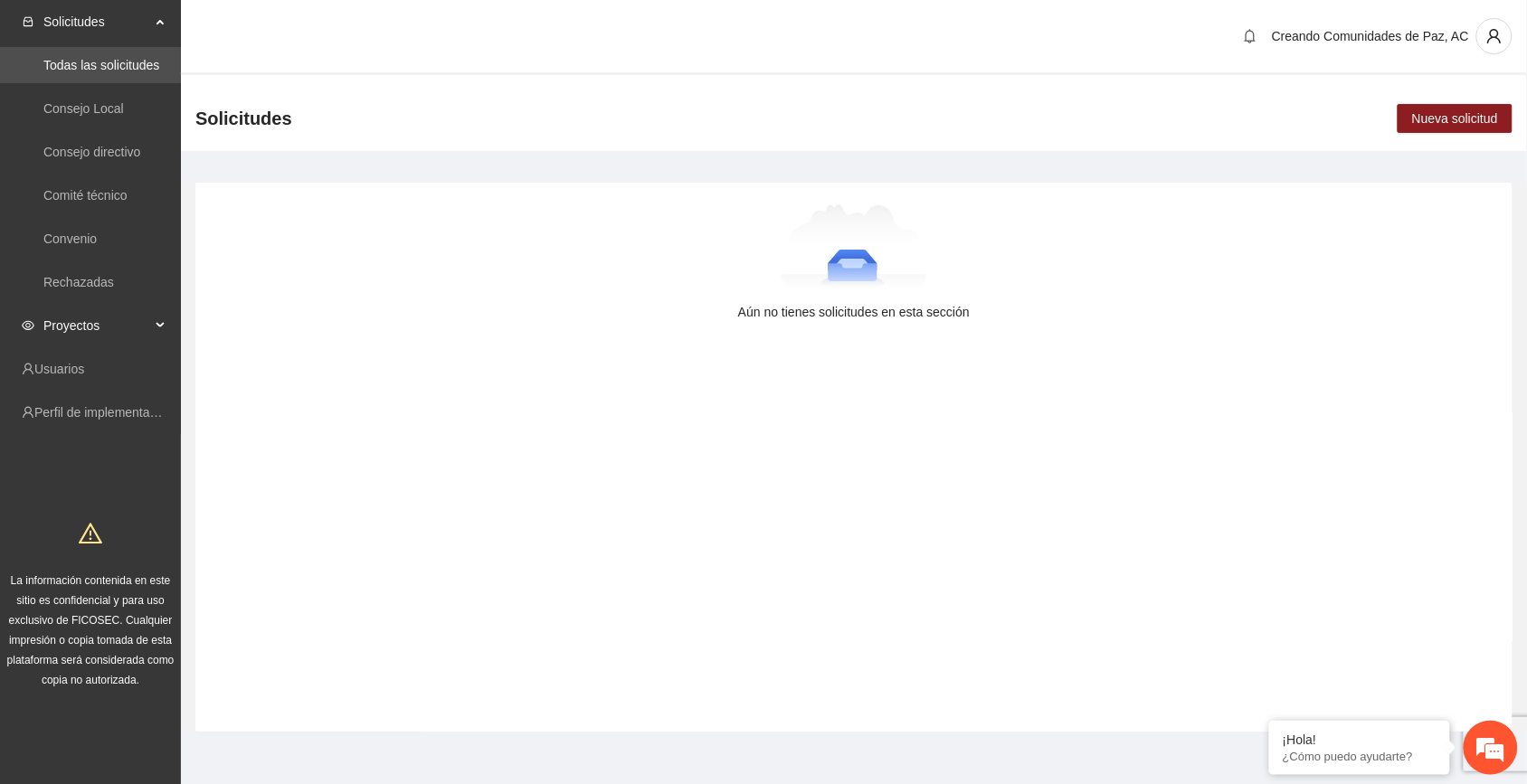 click on "Proyectos" at bounding box center [97, 326] 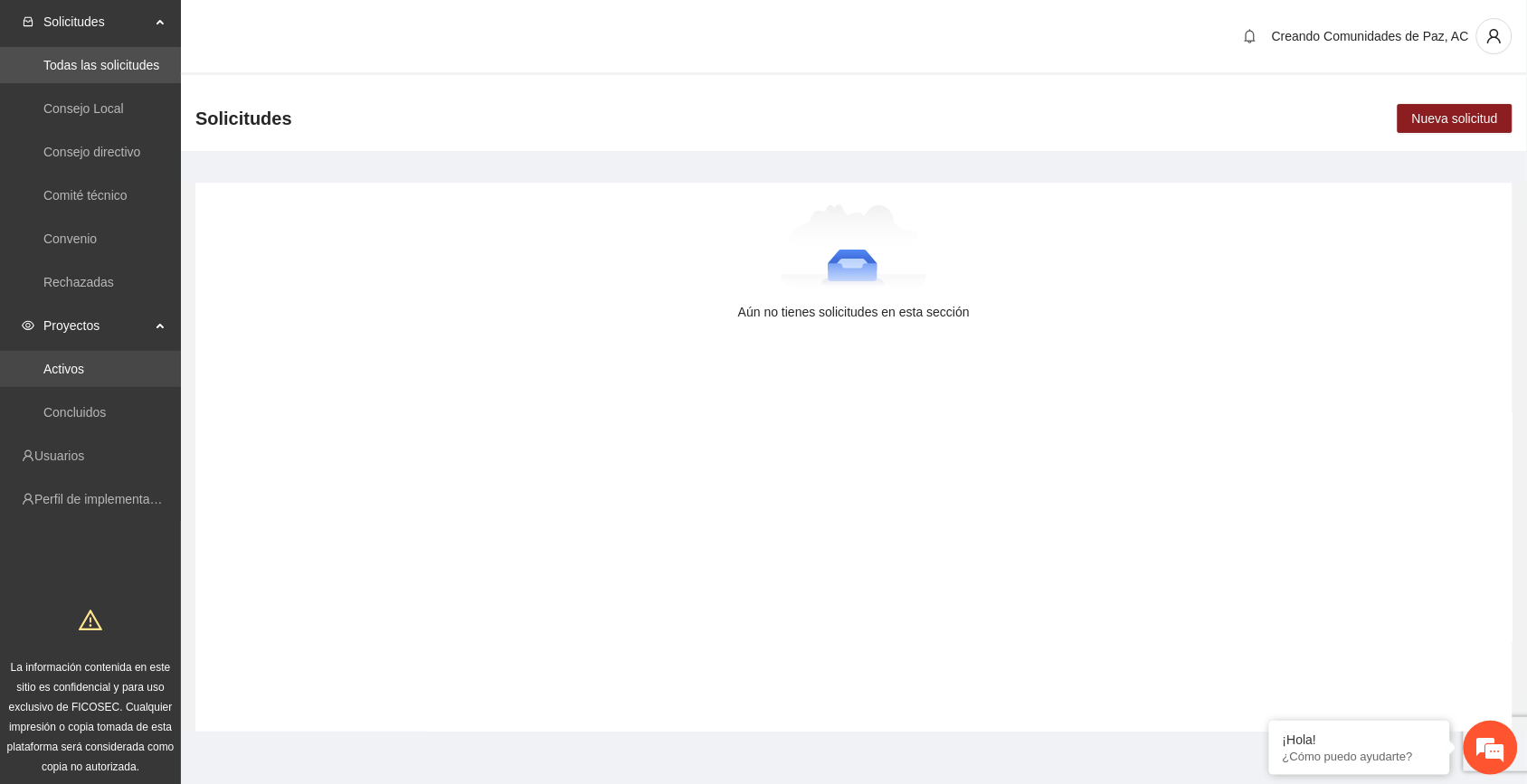 click on "Activos" at bounding box center [63, 369] 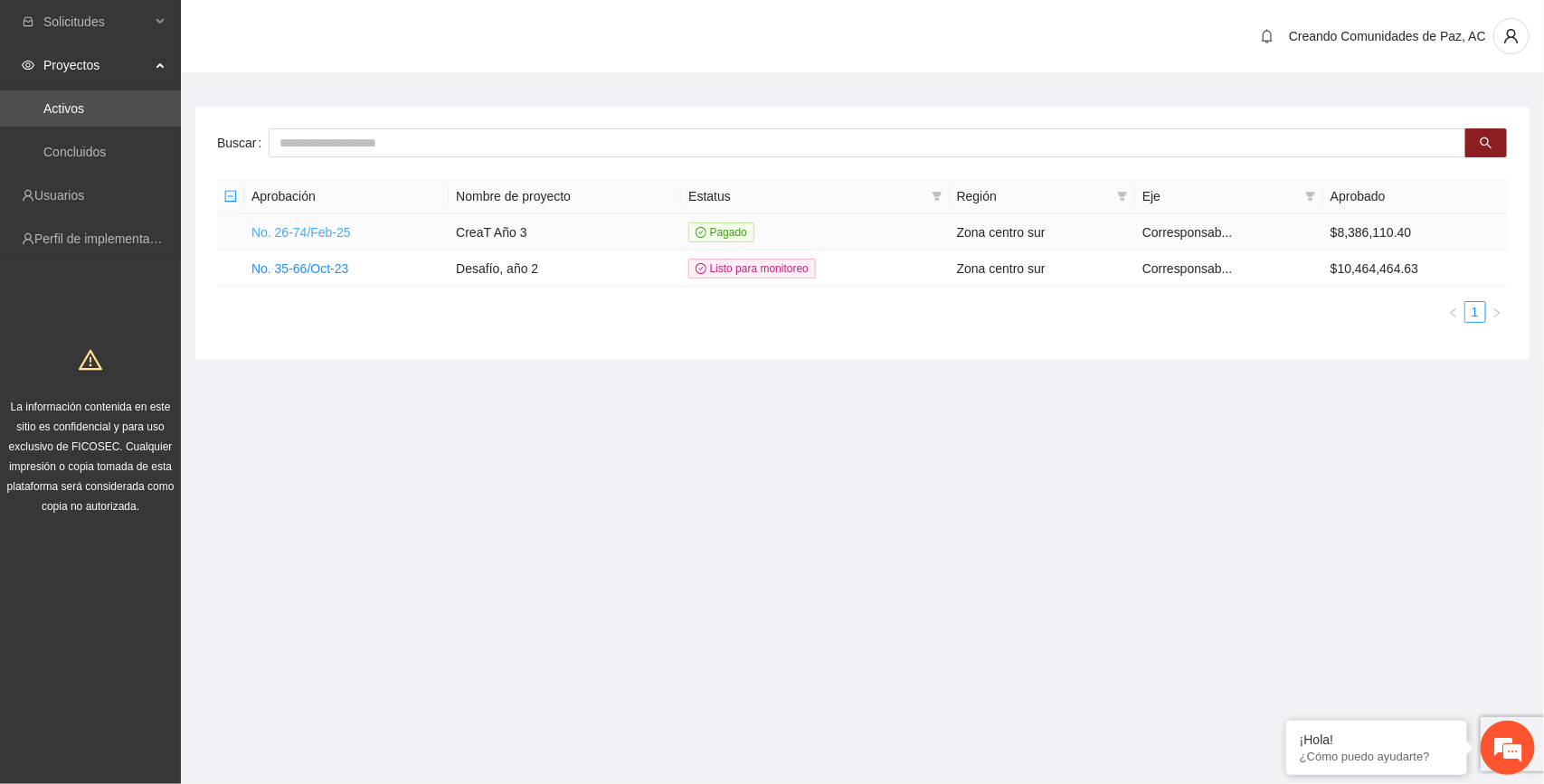 click on "No. 26-74/Feb-25" at bounding box center [301, 232] 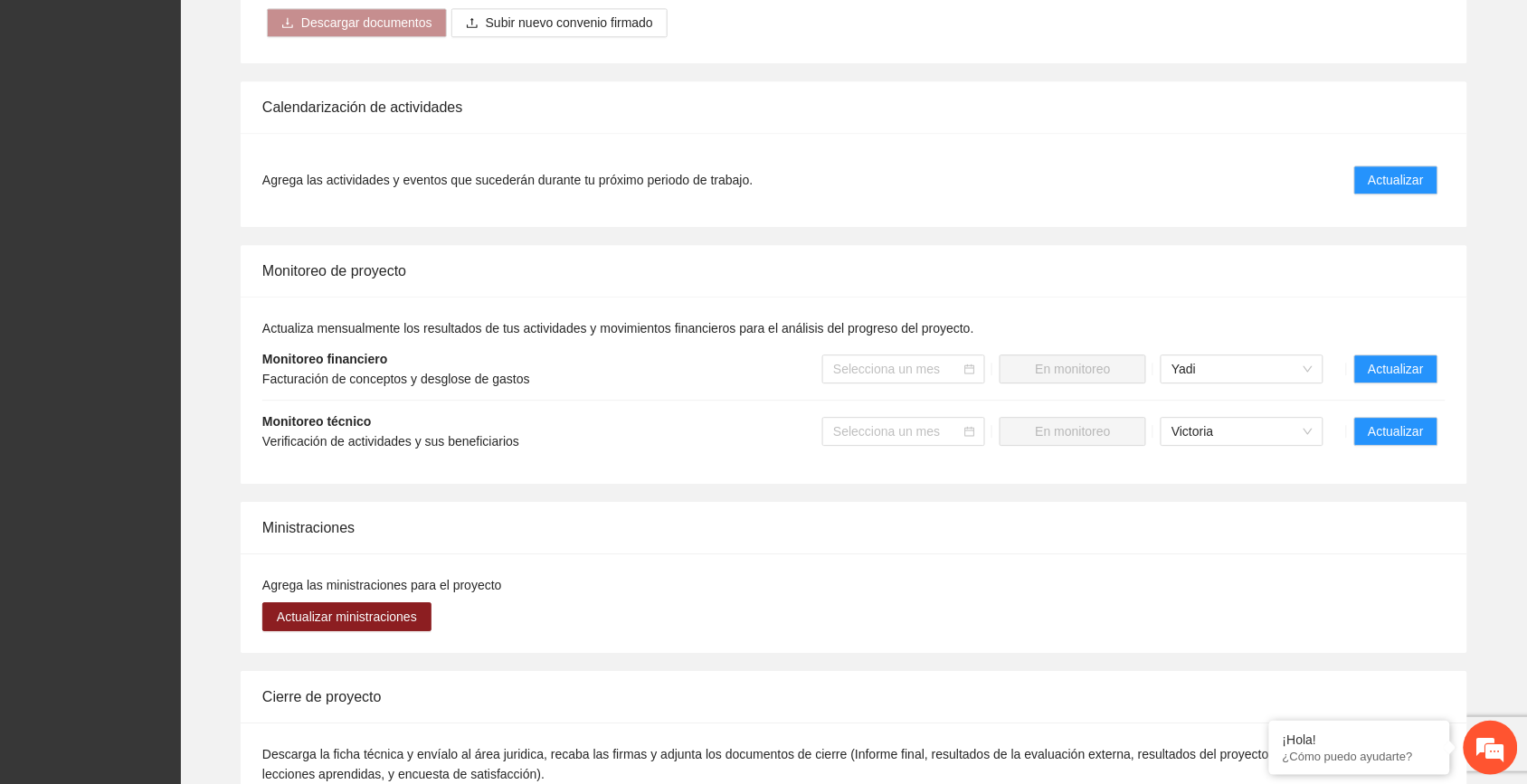 scroll, scrollTop: 1266, scrollLeft: 0, axis: vertical 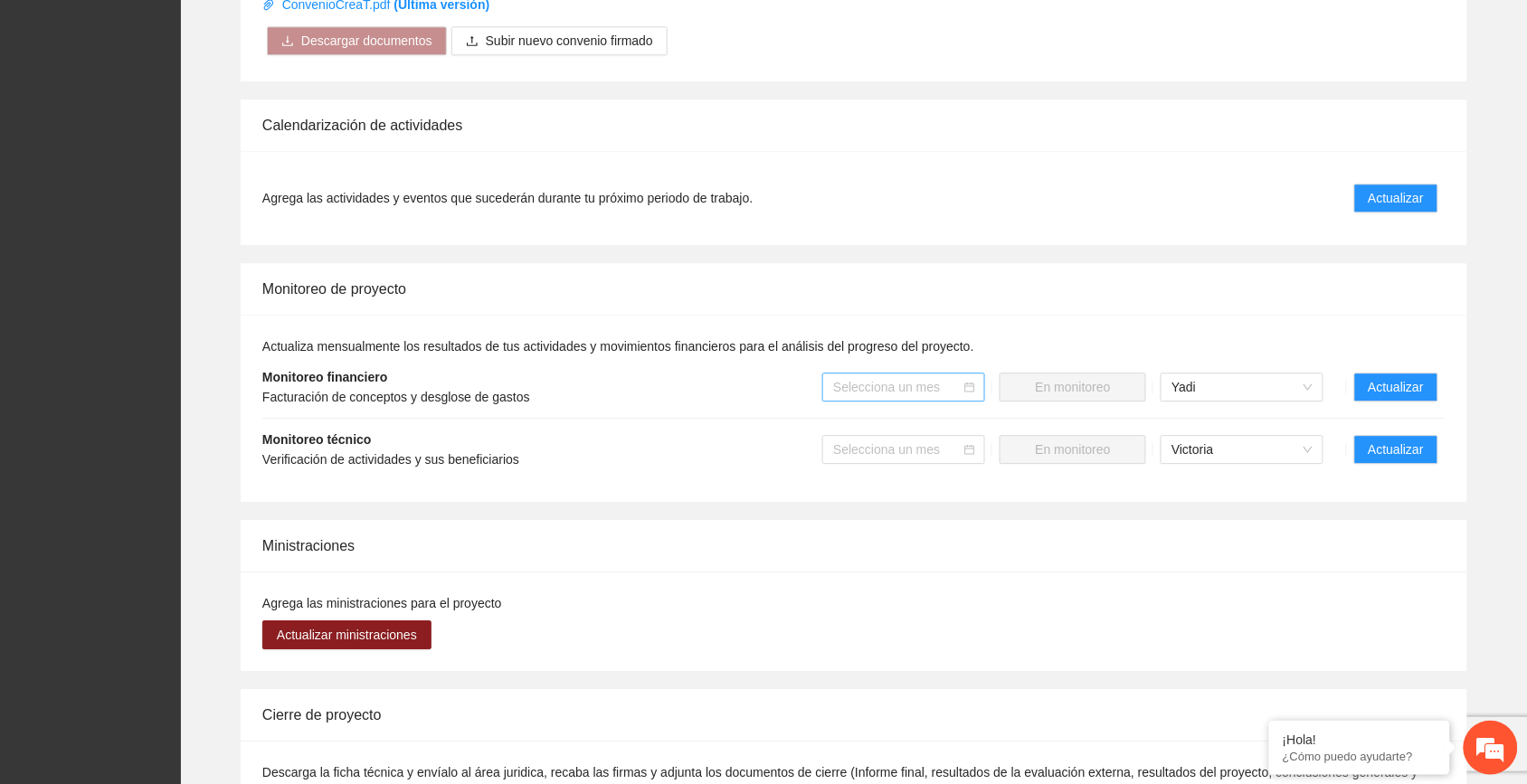 click 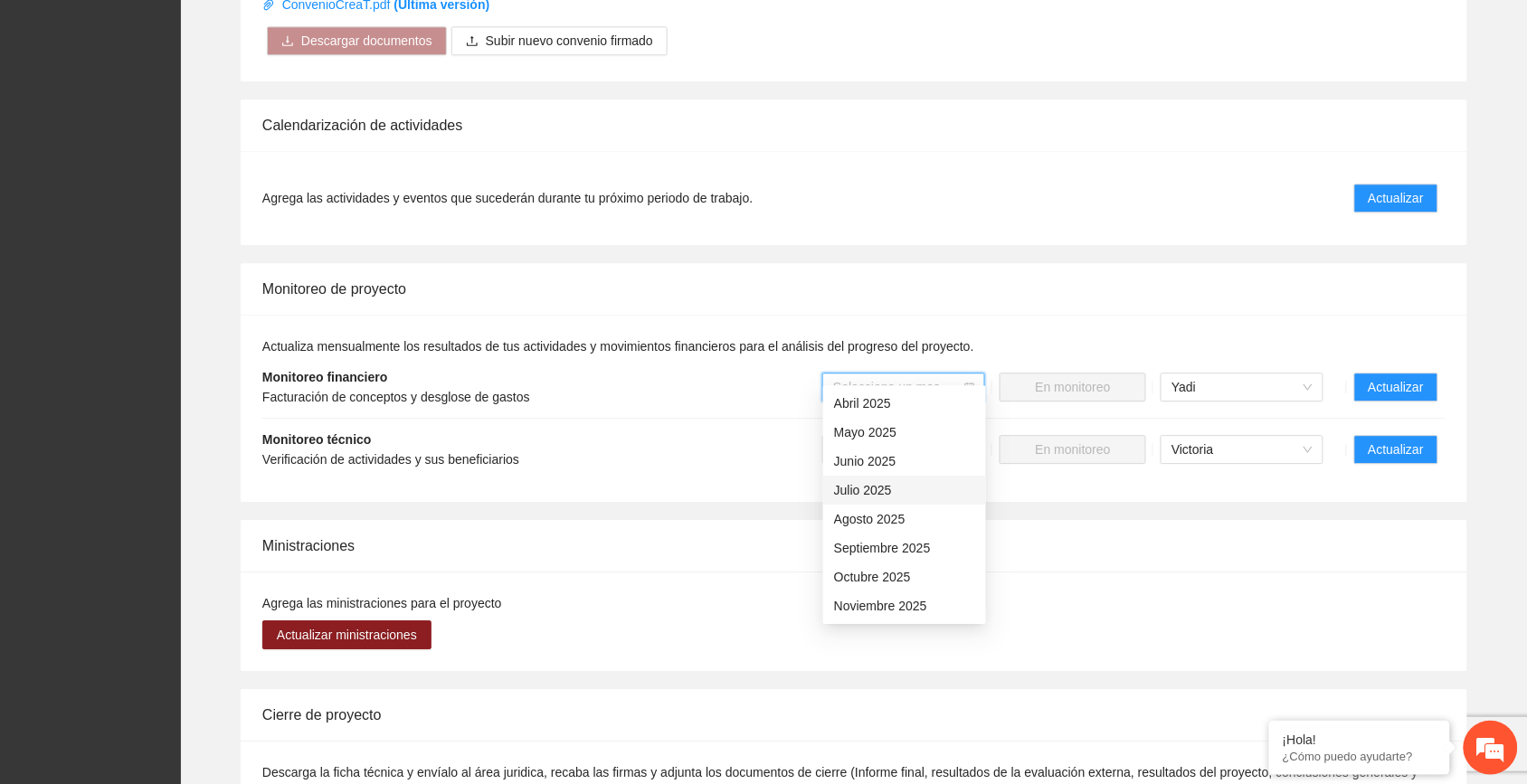 click on "Julio 2025" at bounding box center (905, 490) 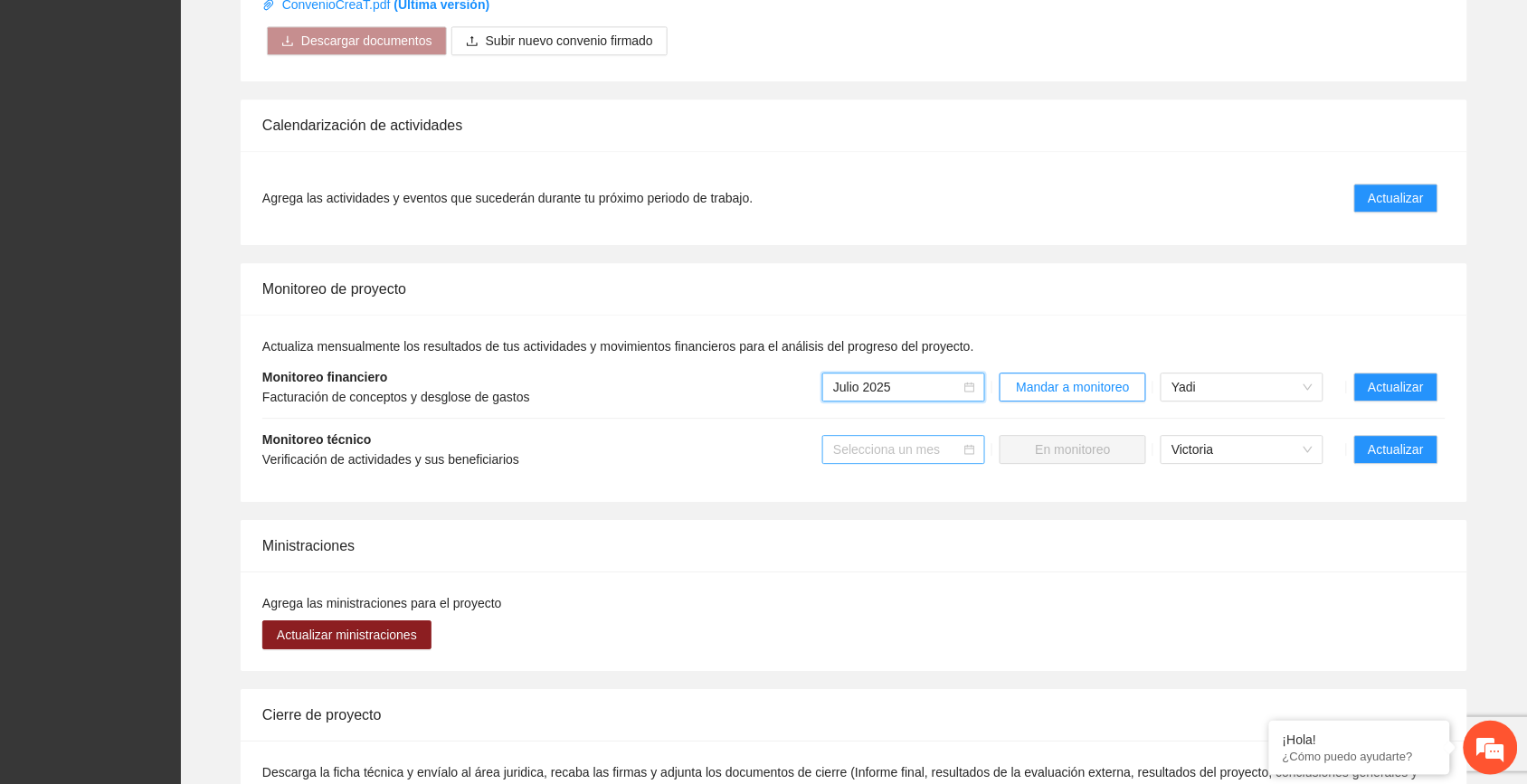 click at bounding box center [897, 449] 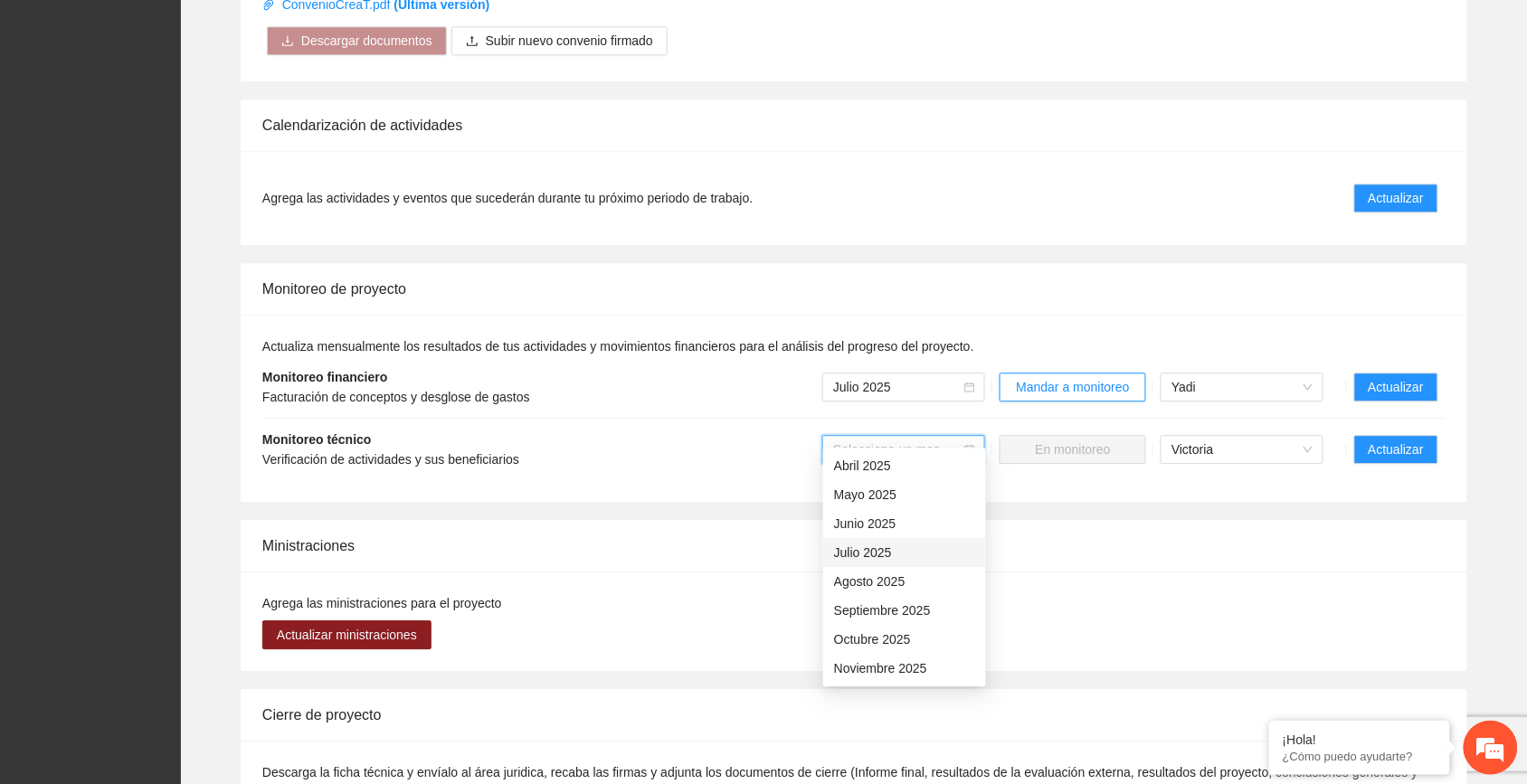 click on "Julio 2025" at bounding box center [905, 553] 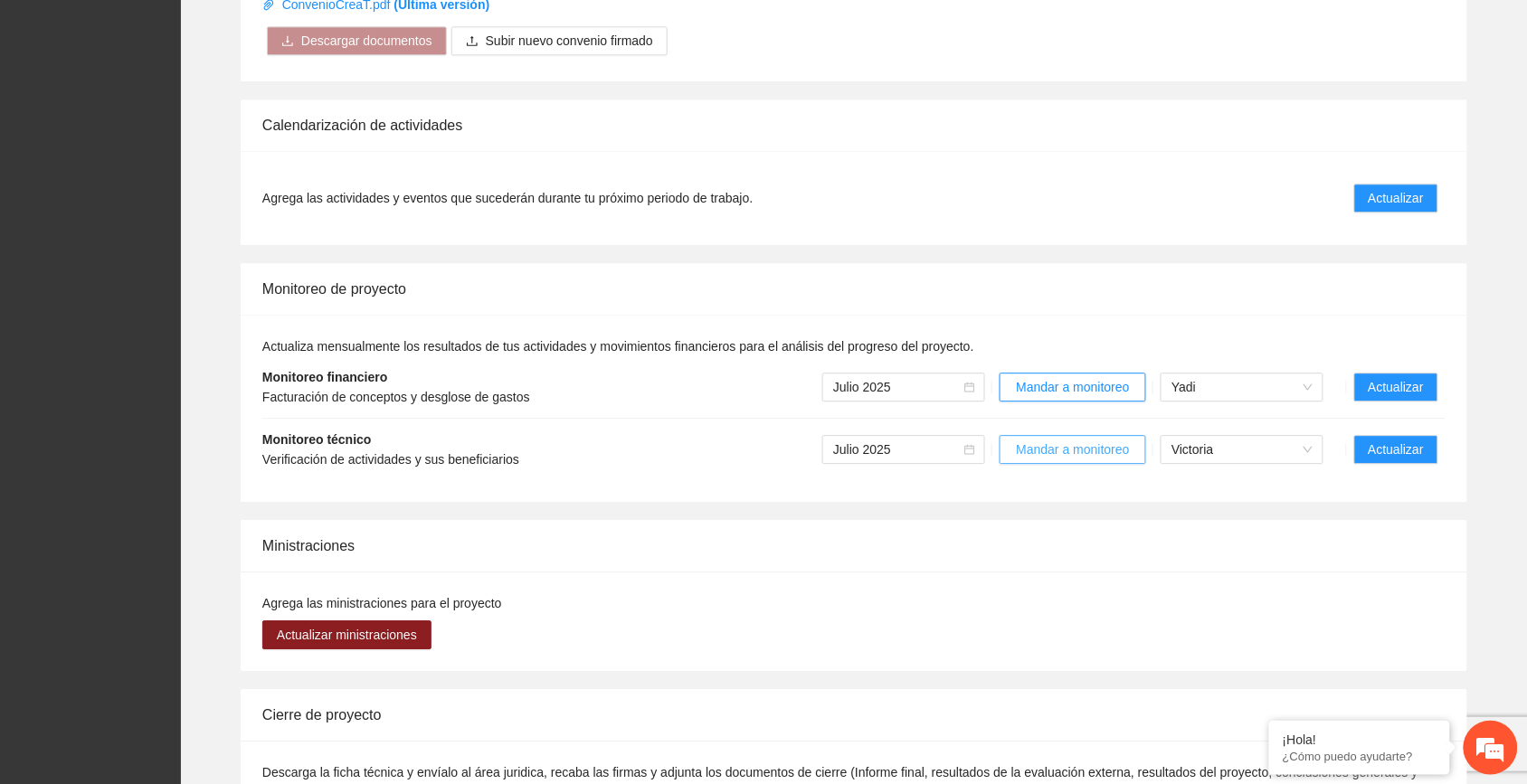 click on "Mandar a monitoreo" at bounding box center (1073, 449) 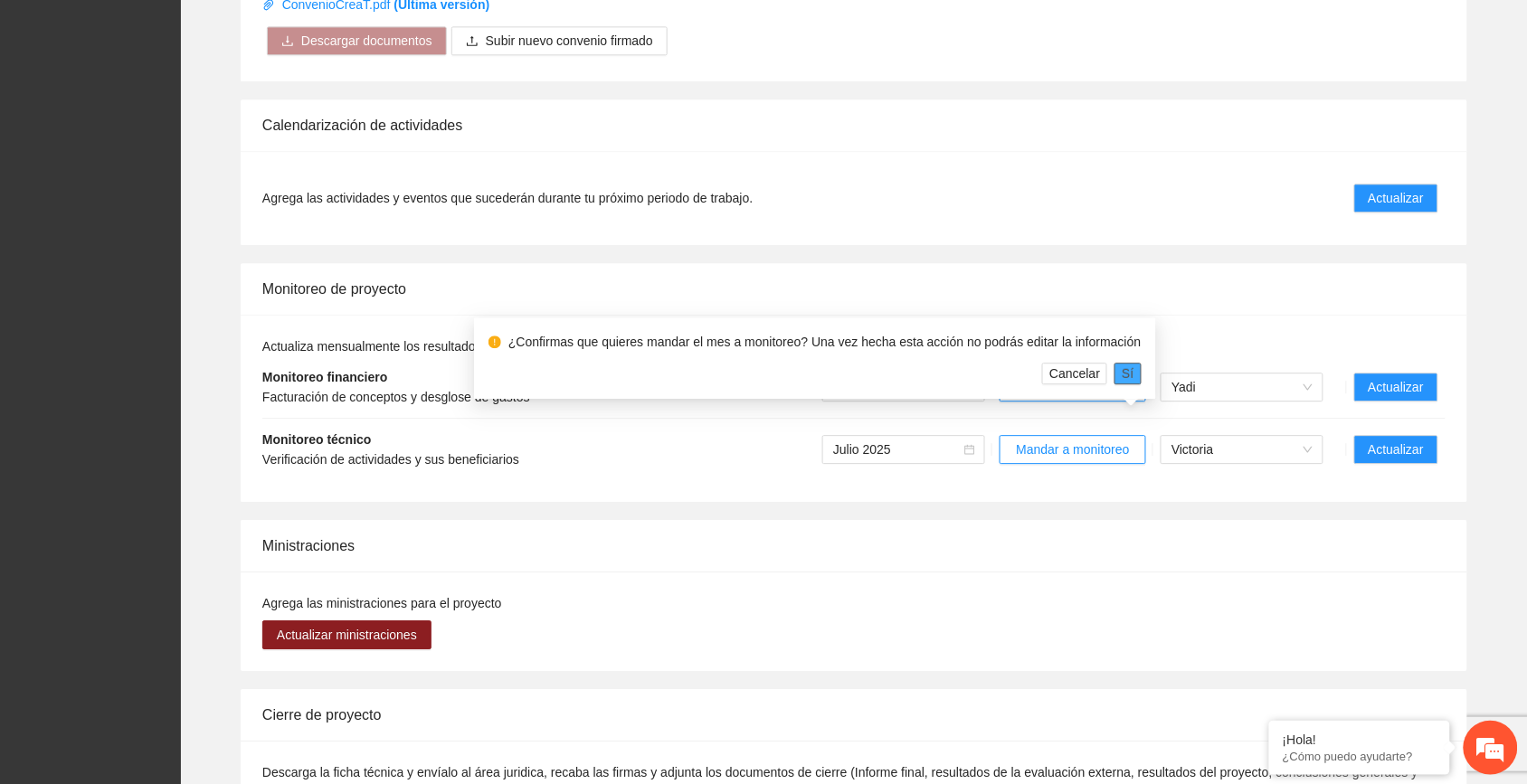 click on "Sí" at bounding box center (1127, 373) 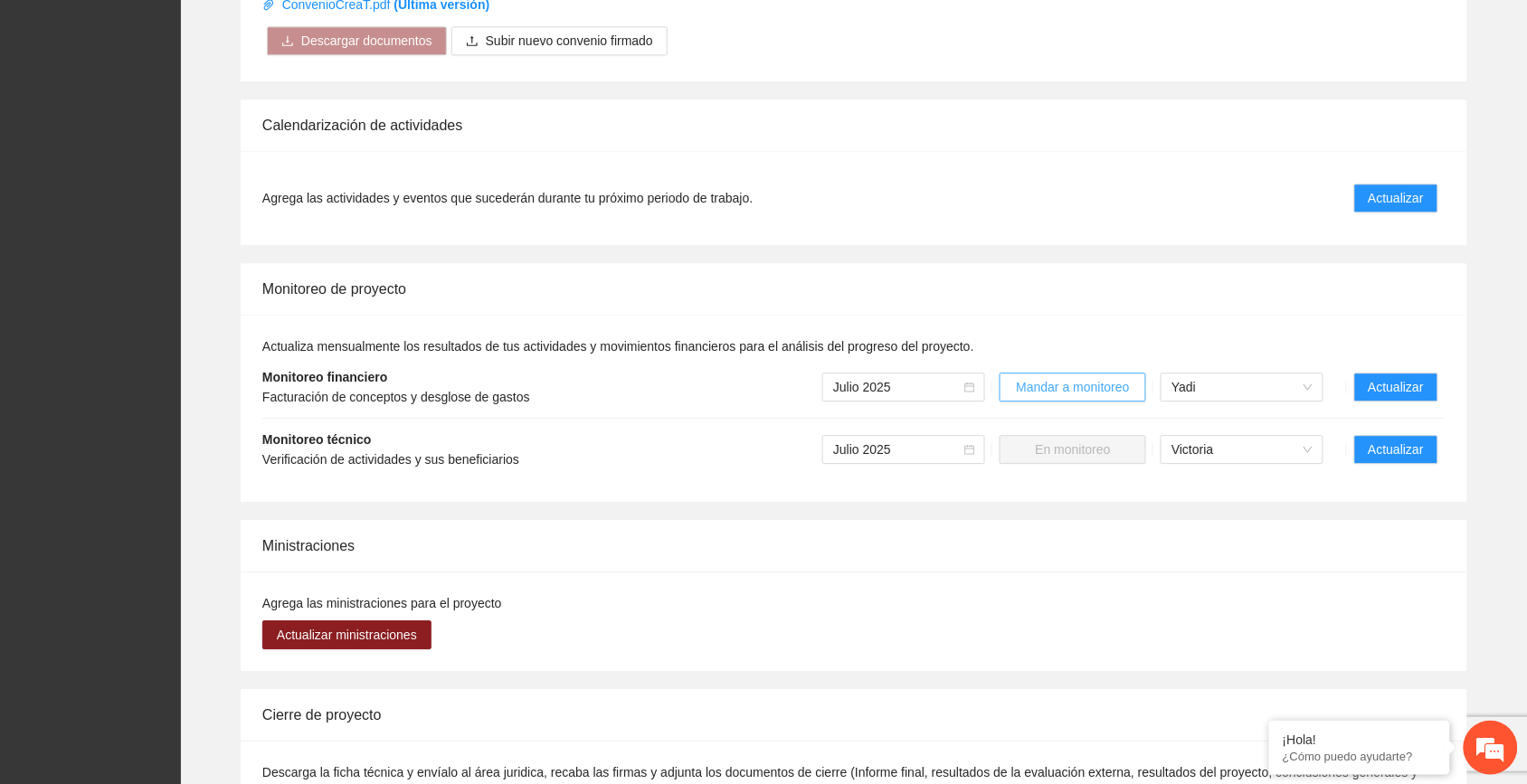 click on "Mandar a monitoreo" at bounding box center (1073, 387) 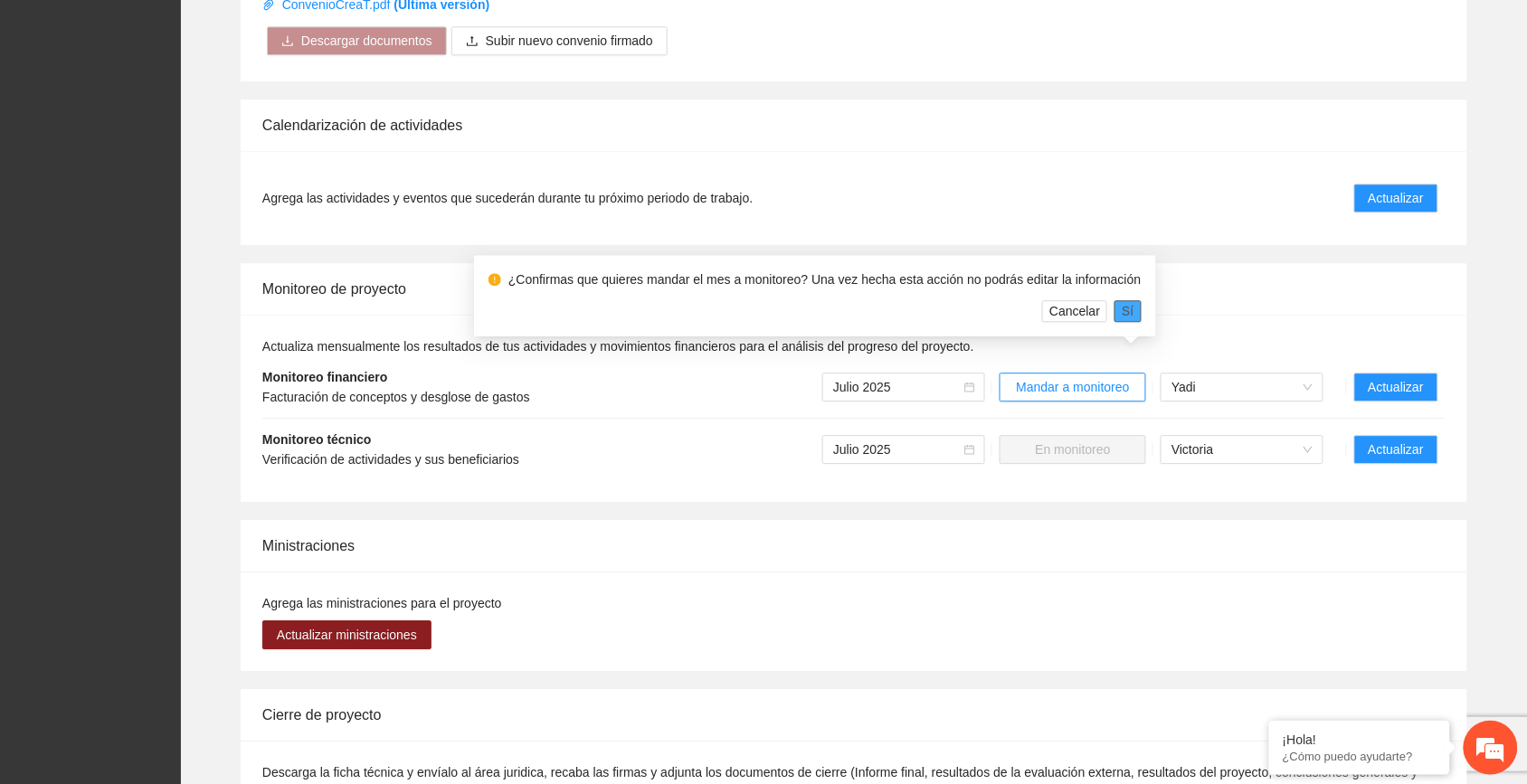 click on "Sí" at bounding box center (1127, 311) 